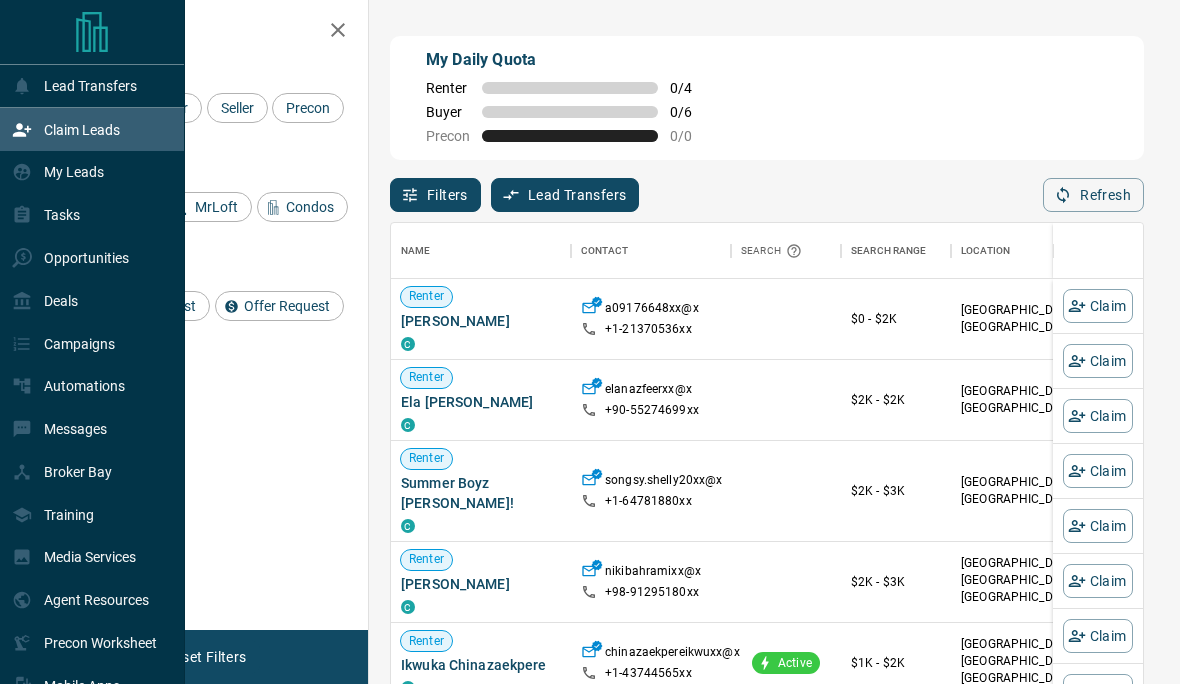 scroll, scrollTop: 0, scrollLeft: 0, axis: both 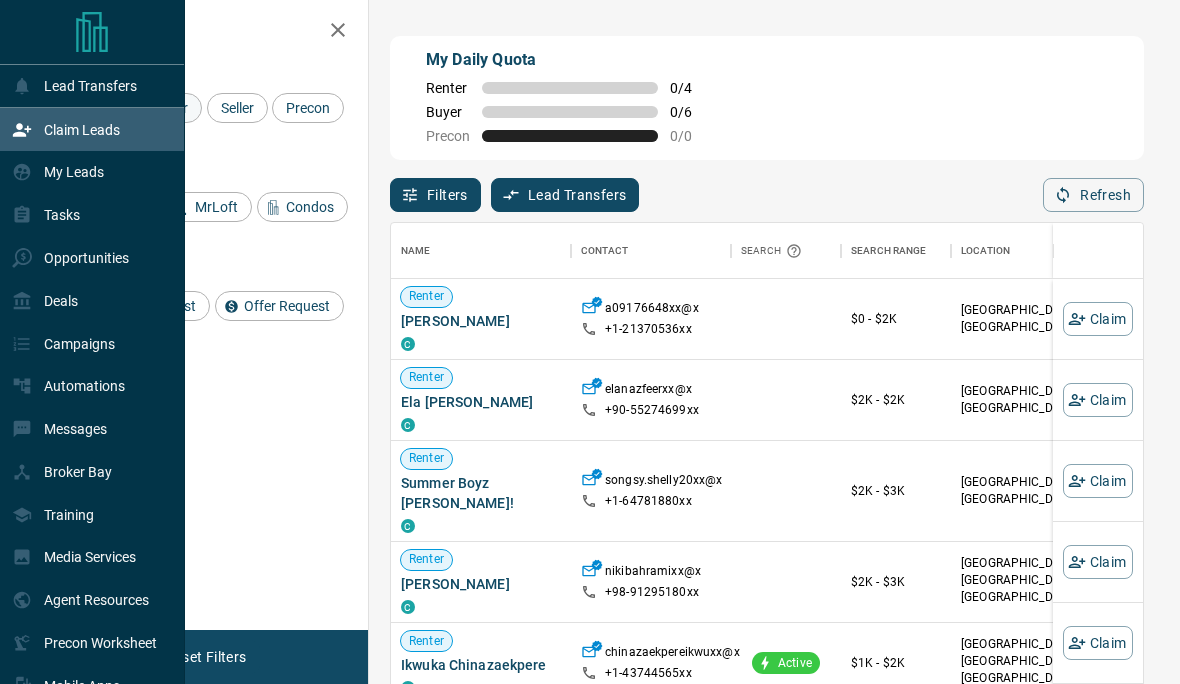 click on "Lead Transfers Claim Leads My Leads Tasks Opportunities Deals Campaigns Automations Messages Broker Bay Training Media Services Agent Resources Precon Worksheet Mobile Apps Disclosure Logout My Daily Quota Renter 0 / 4 Buyer 0 / 6 Precon 0 / 0 Filters Lead Transfers 0 Refresh Name Contact Search   Search Range Location Requests AI Status Recent Opportunities (30d) Renter Max Yeh C a09176648xx@x +1- 21370536xx $0 - $2K [GEOGRAPHIC_DATA], Downtown Favourite Renter Ela [PERSON_NAME] C elanazfeerxx@x +90- 55274699xx $2K - $2K [GEOGRAPHIC_DATA], Downtown Renter Summer Boyz 박수! C songsy.shelly20xx@x +1- 64781880xx $2K - $3K [GEOGRAPHIC_DATA], [GEOGRAPHIC_DATA] Interest Favourite Renter Nikki B C nikibahramixx@x +98- 91295180xx $2K - $3[GEOGRAPHIC_DATA] | [GEOGRAPHIC_DATA] Interest Renter Ikwuka [GEOGRAPHIC_DATA] C chinazaekpereikwuxx@x +1- 43744565xx Active $1K - $2K [GEOGRAPHIC_DATA], [GEOGRAPHIC_DATA], +2 Buyer Q W C maevetutupeaxx@x +1- 67555112xx $3K - $3K [GEOGRAPHIC_DATA], [GEOGRAPHIC_DATA]  Mehta C samarthmehtaxx@x +1- 21299854xx $2K - $3K Renter C C" at bounding box center [590, 305] 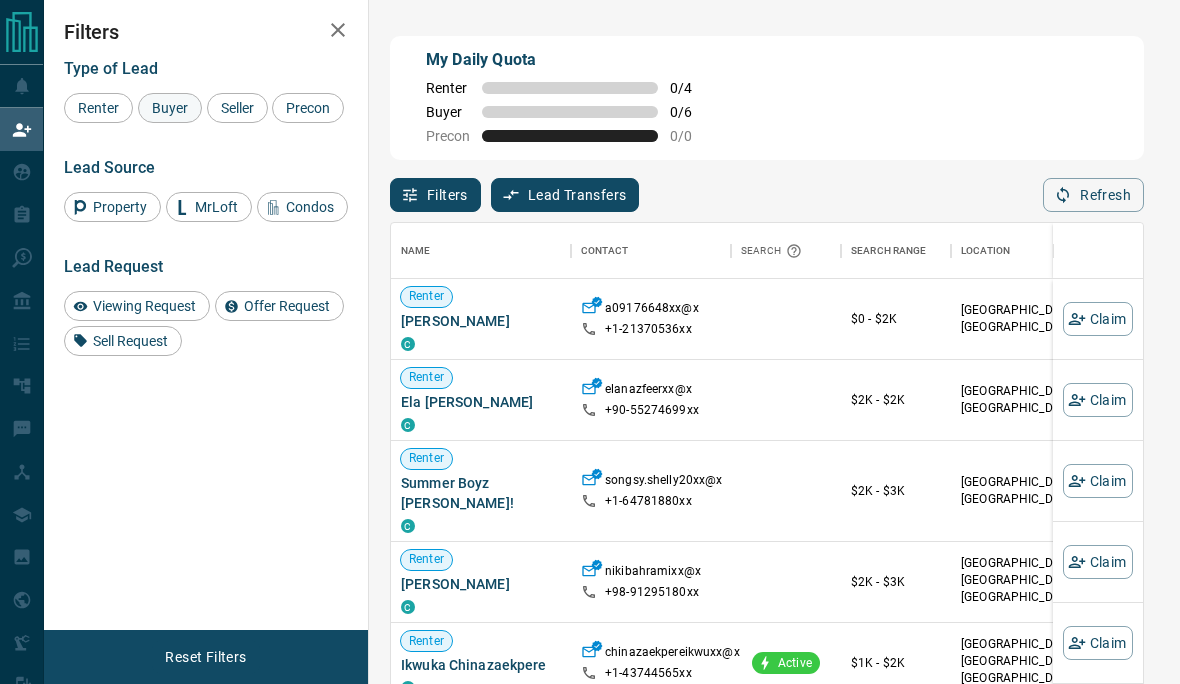 click on "Buyer" at bounding box center [170, 108] 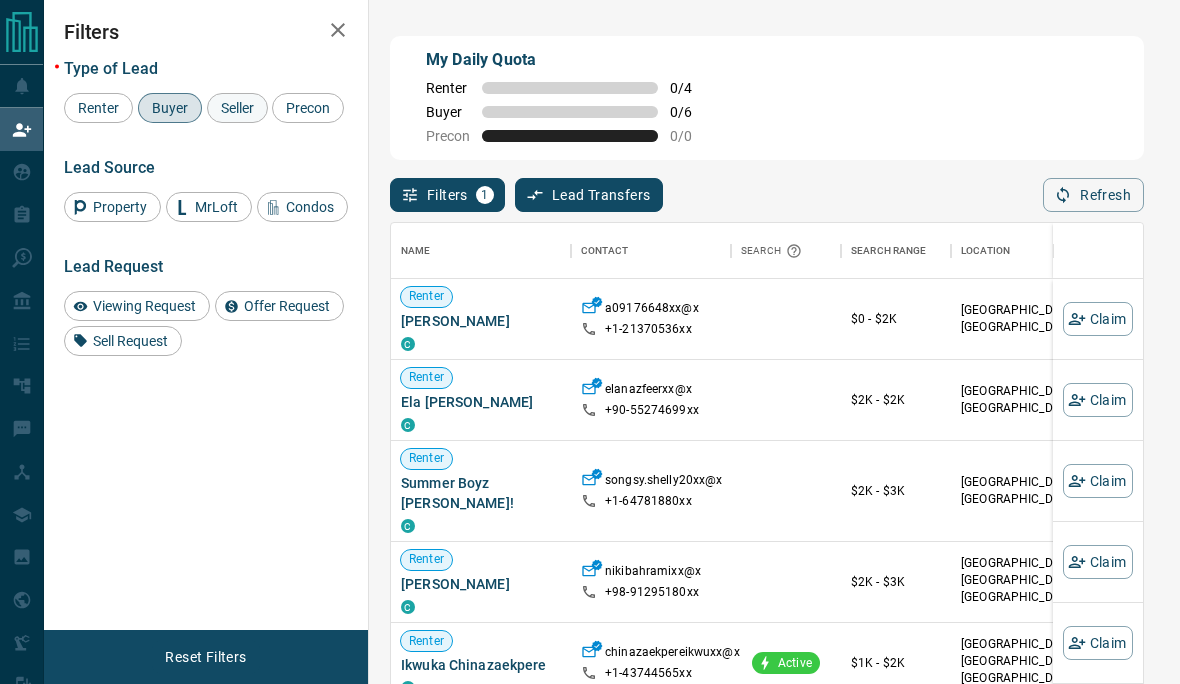 click on "Seller" at bounding box center [237, 108] 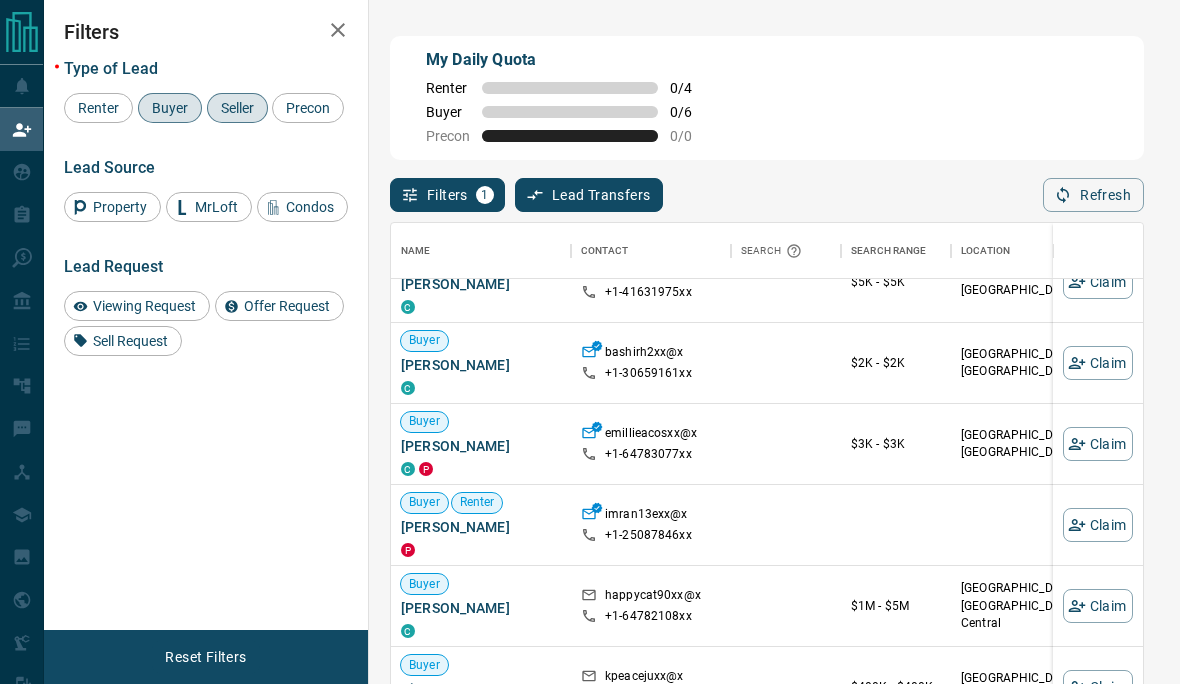 scroll, scrollTop: 124, scrollLeft: 2, axis: both 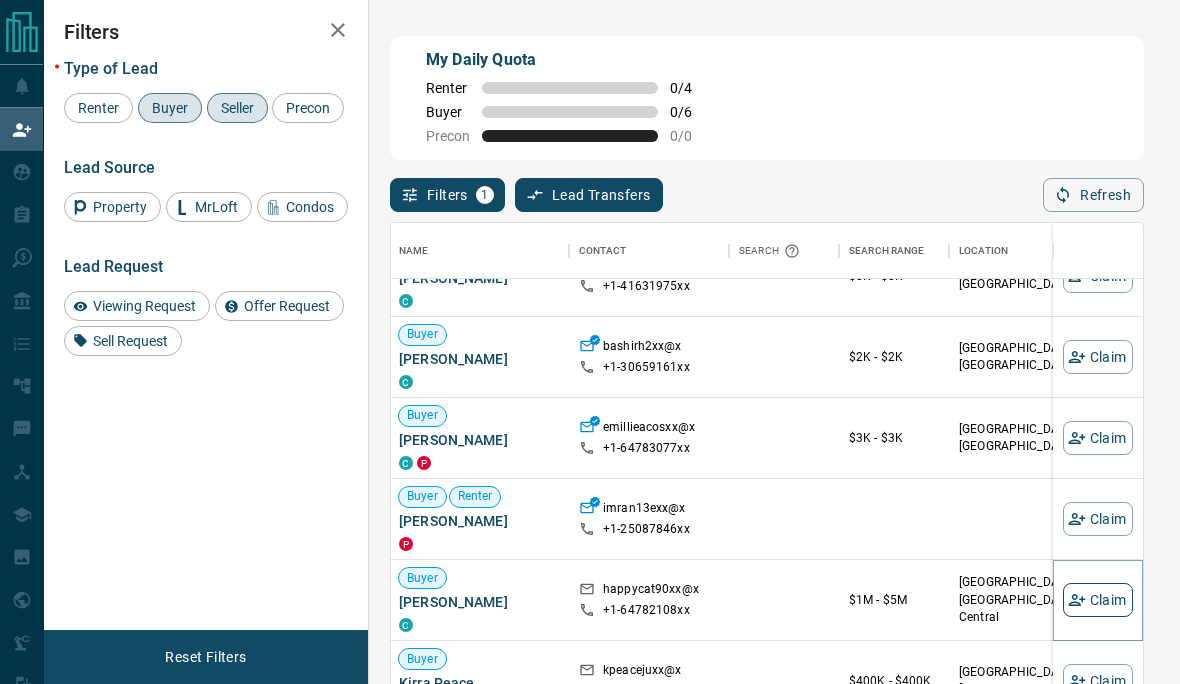 click on "Claim" at bounding box center [1098, 600] 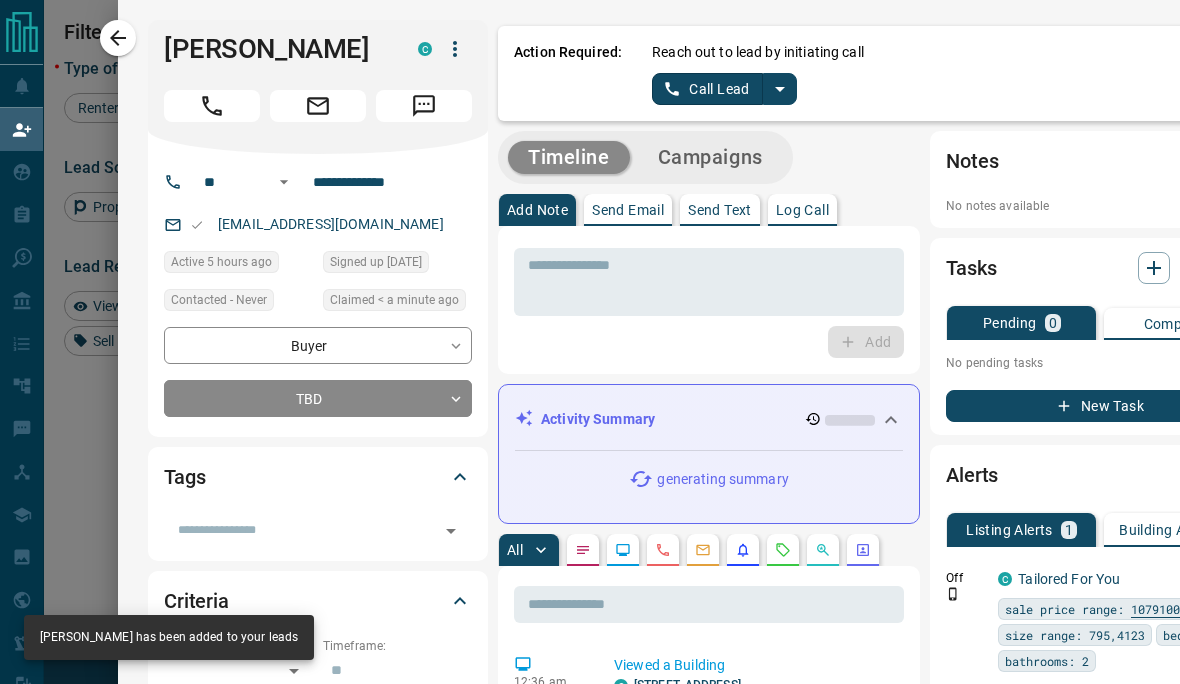 click 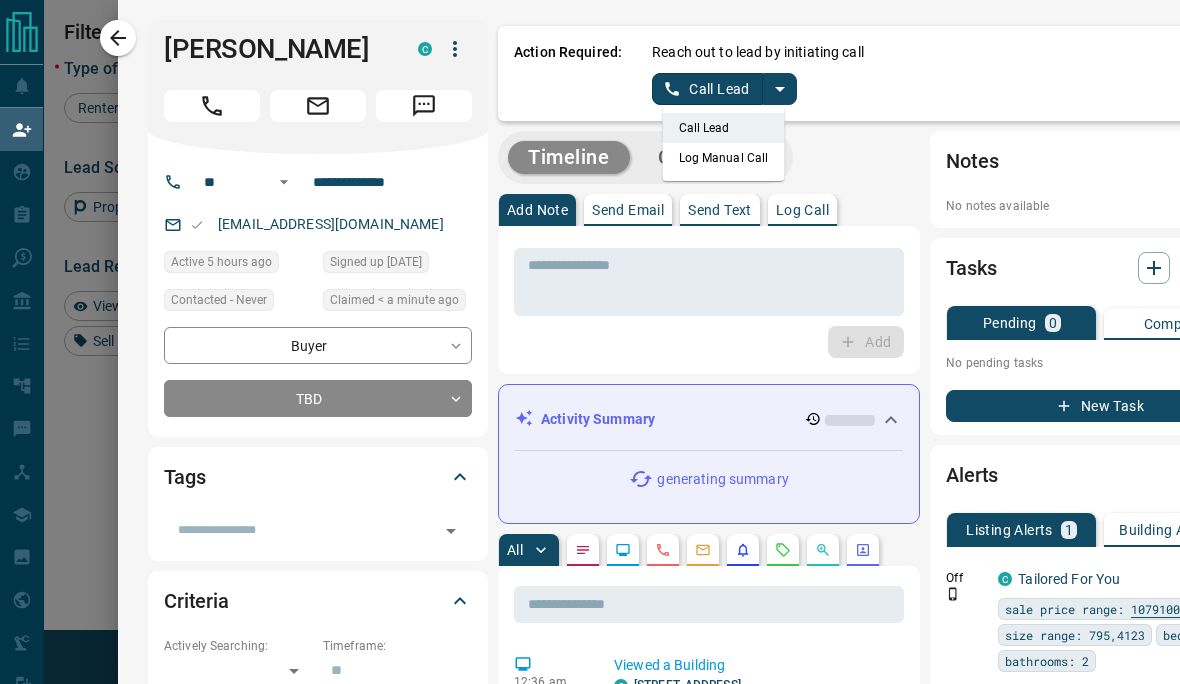 click on "Log Manual Call" at bounding box center [724, 158] 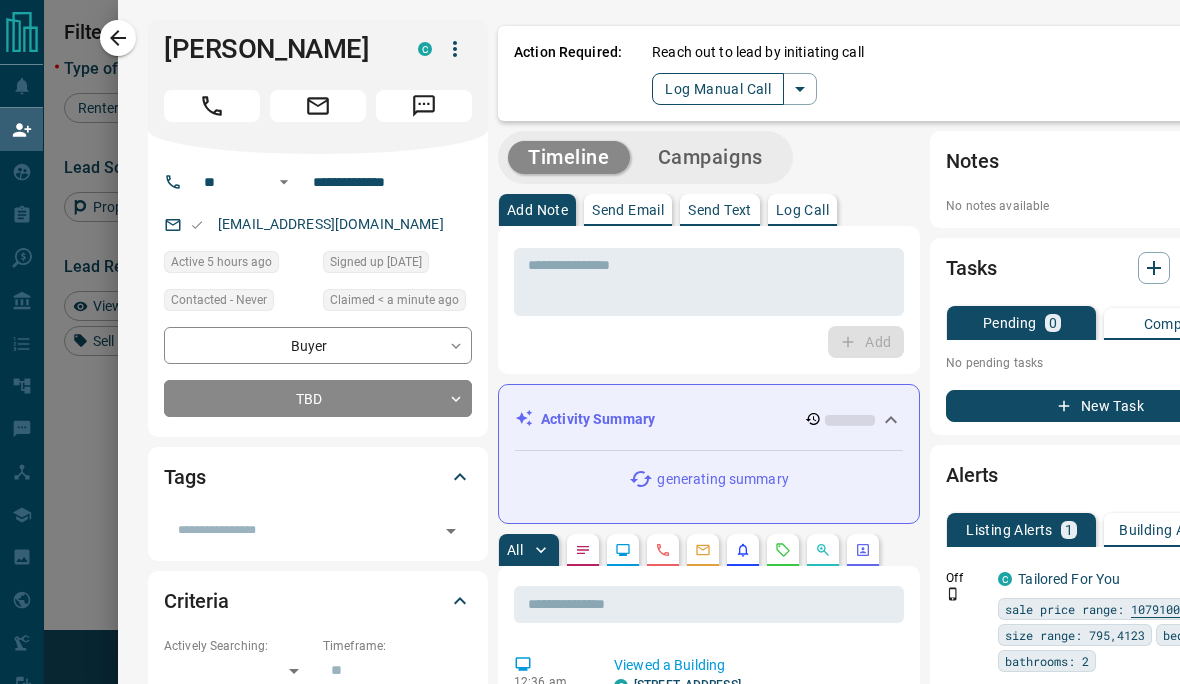 click on "Log Manual Call" at bounding box center [718, 89] 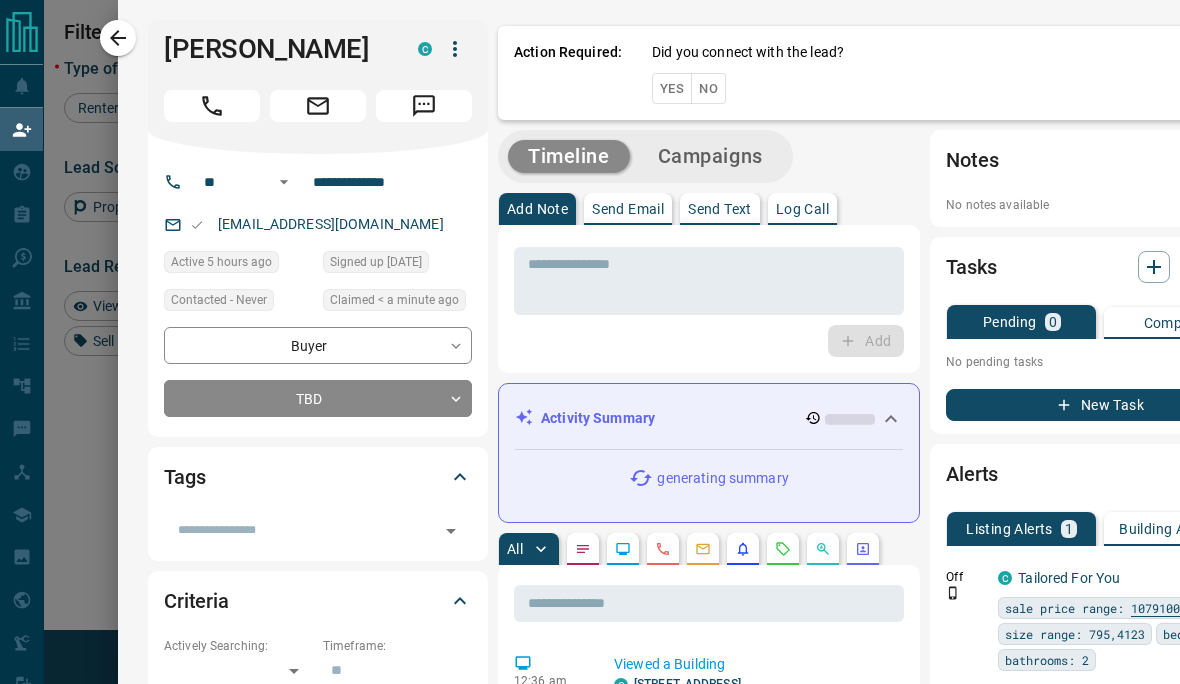 click on "Yes" at bounding box center (672, 88) 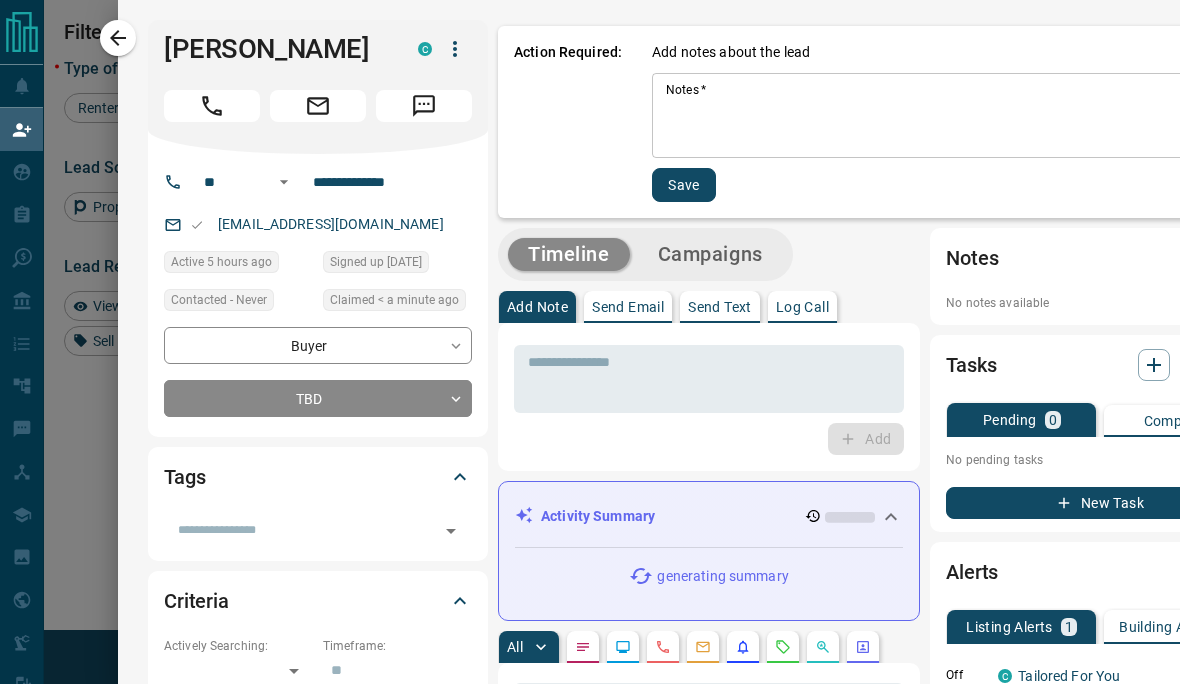 click on "Notes   *" at bounding box center [953, 116] 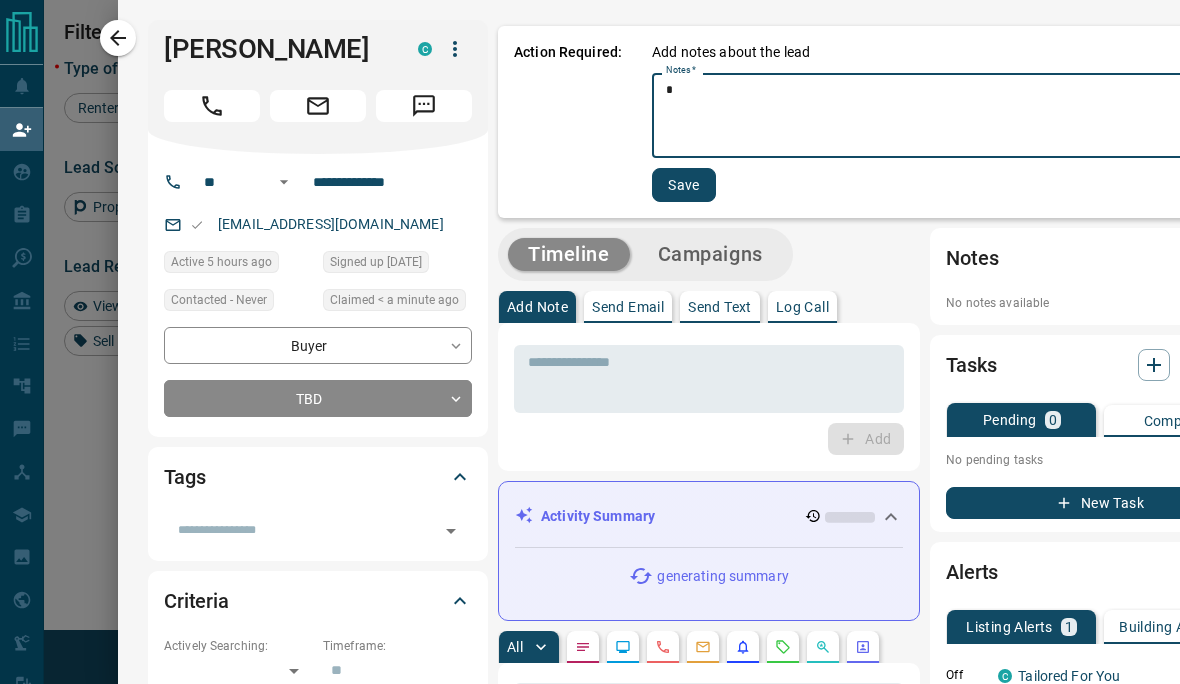 type on "*" 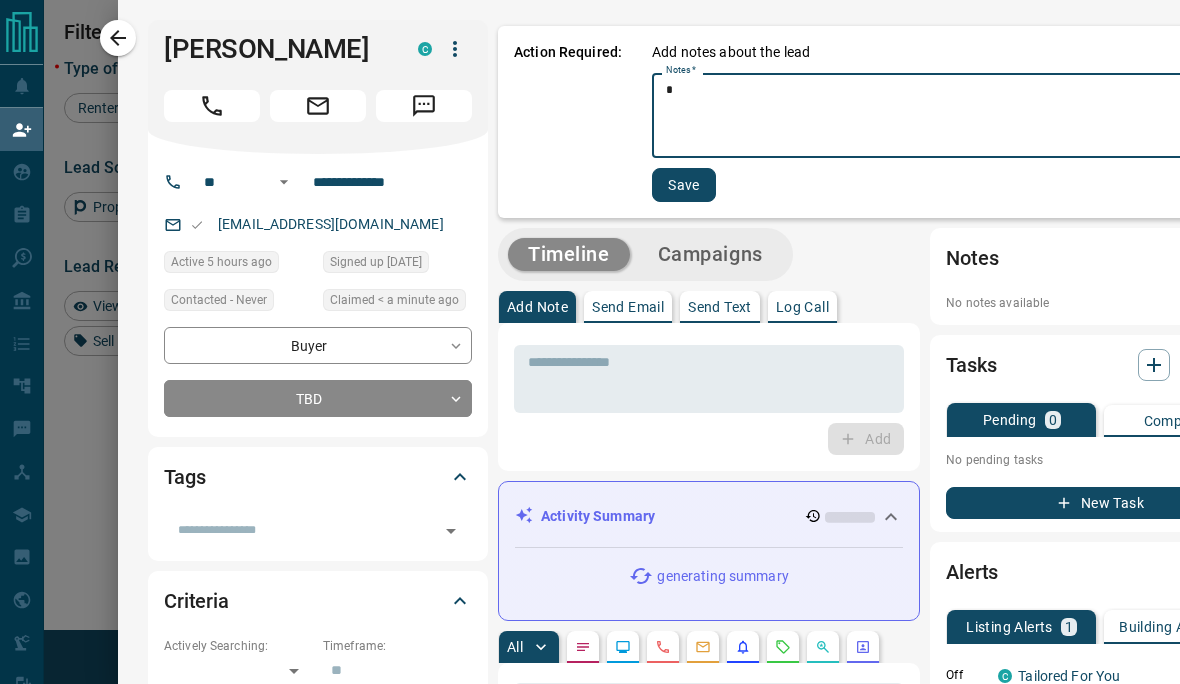 click on "Save" at bounding box center [684, 185] 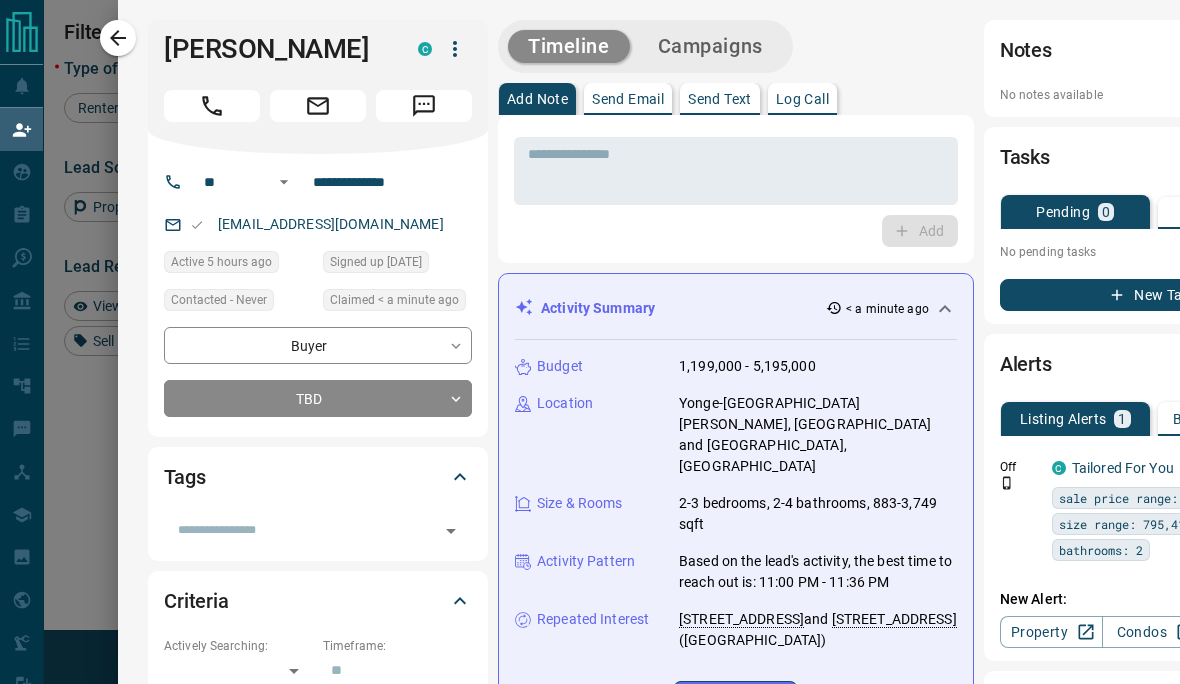 click 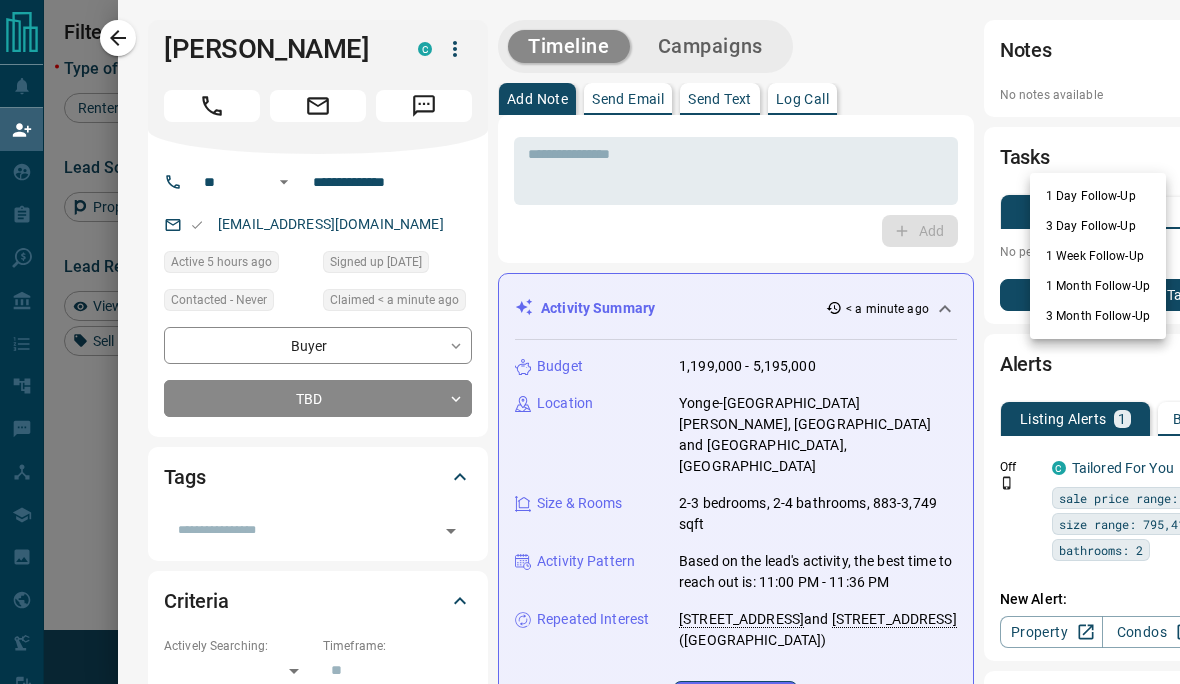 click at bounding box center (590, 342) 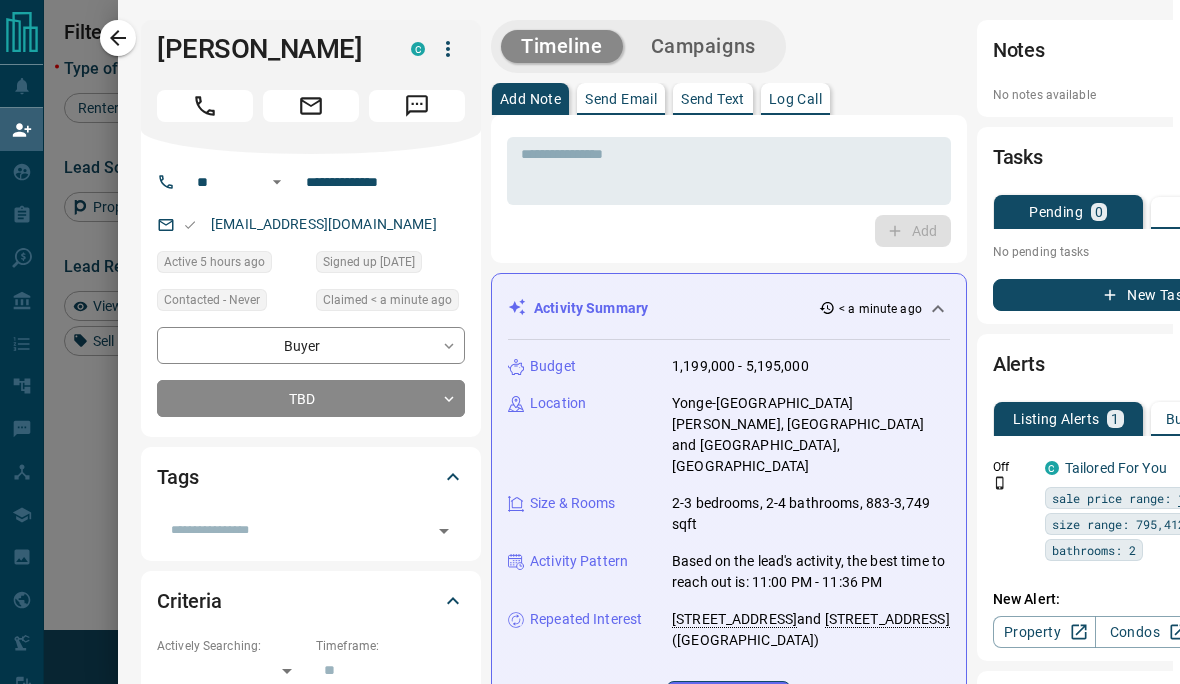 click on "New Task" at bounding box center (1147, 295) 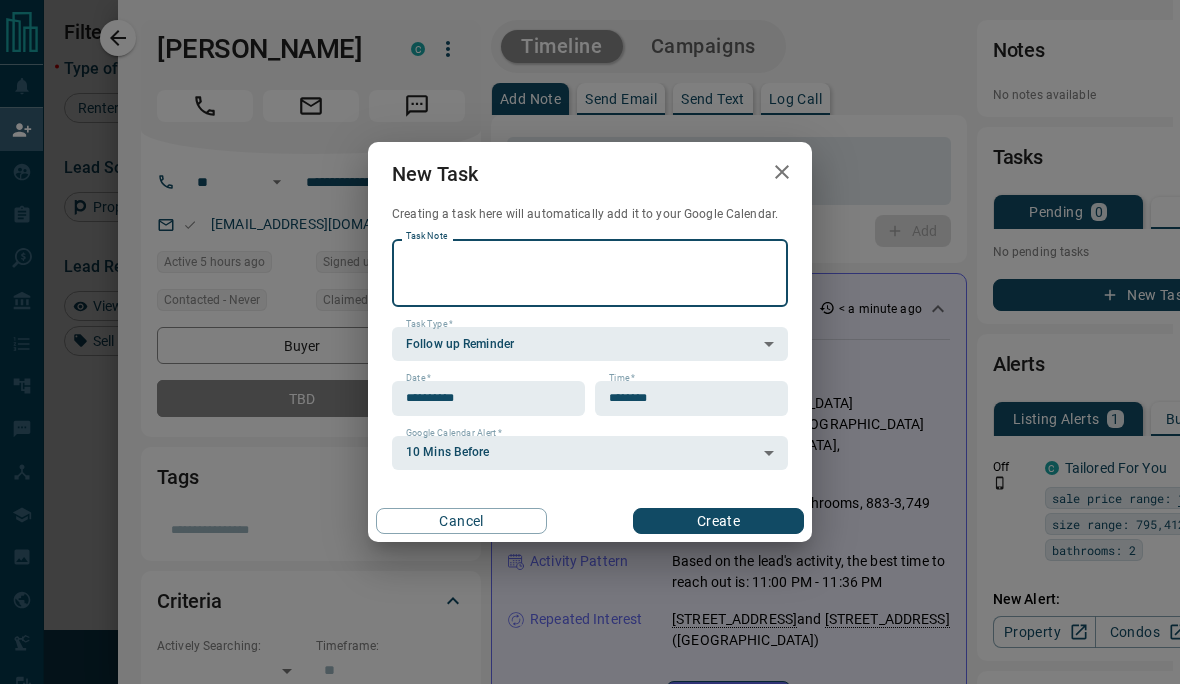 click on "**********" at bounding box center (590, 342) 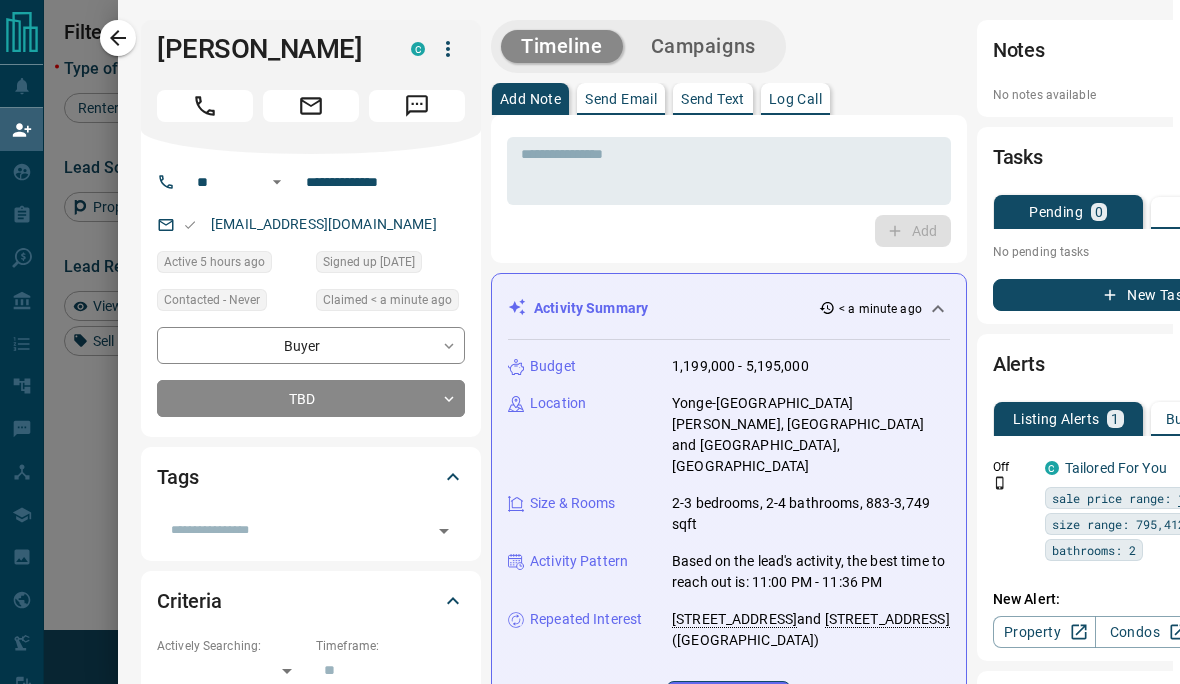 click on "New Task" at bounding box center [1147, 295] 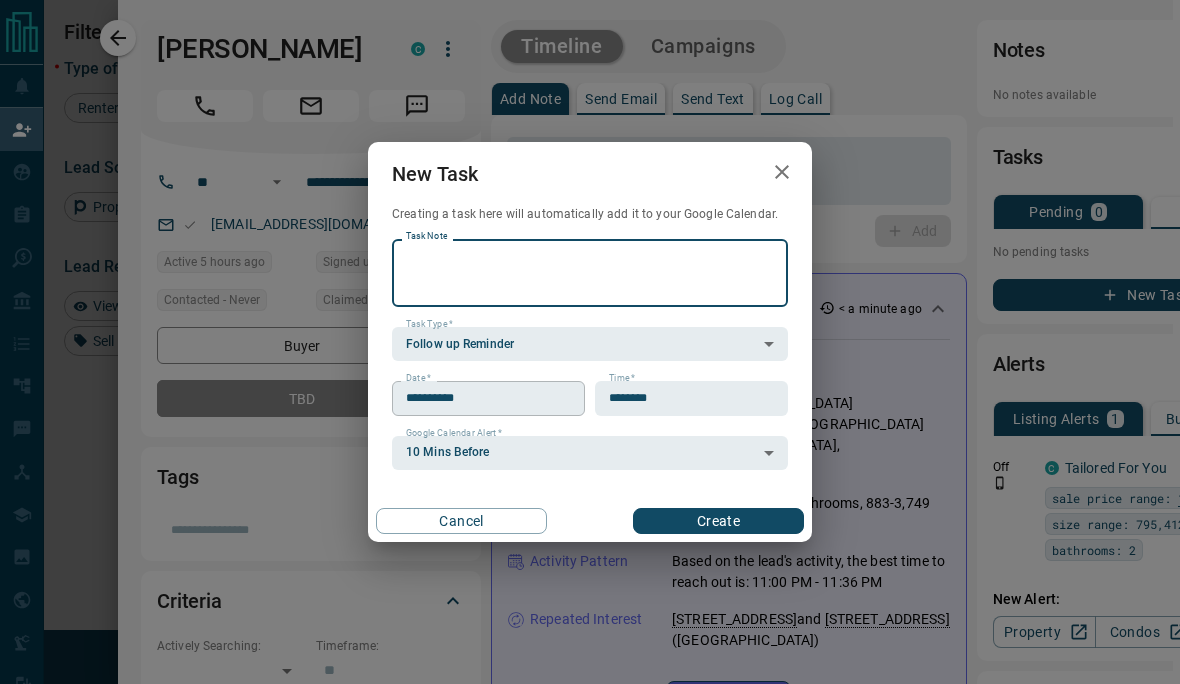 click on "**********" at bounding box center [481, 398] 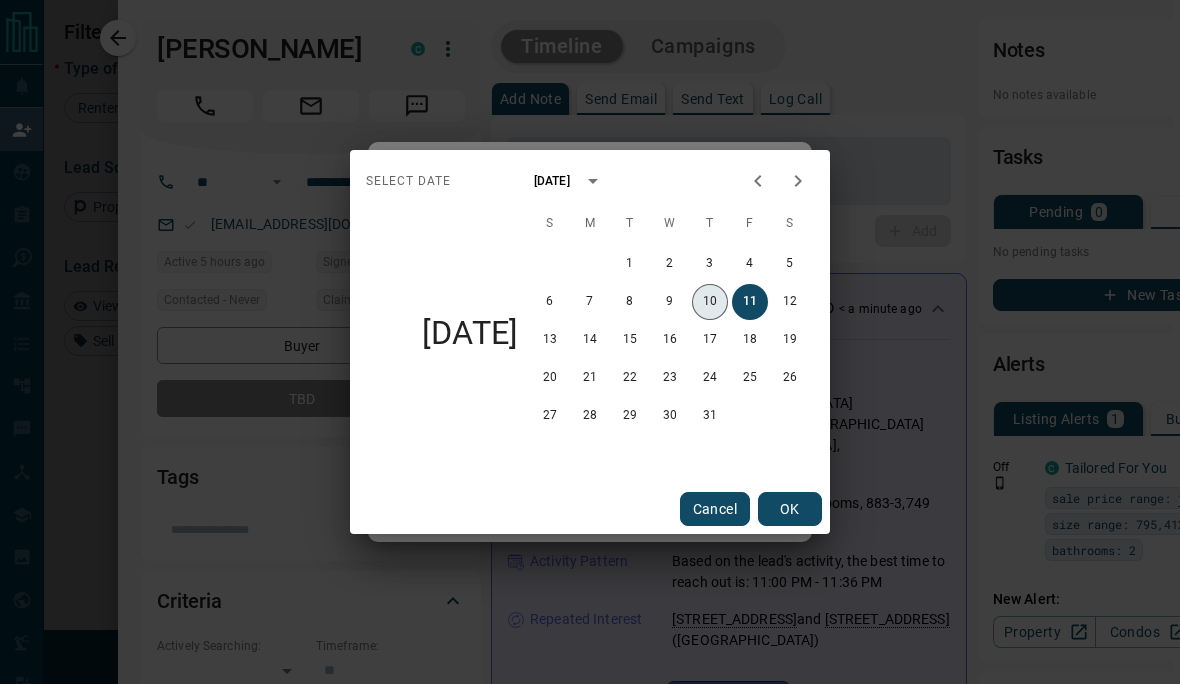 click on "10" at bounding box center [710, 302] 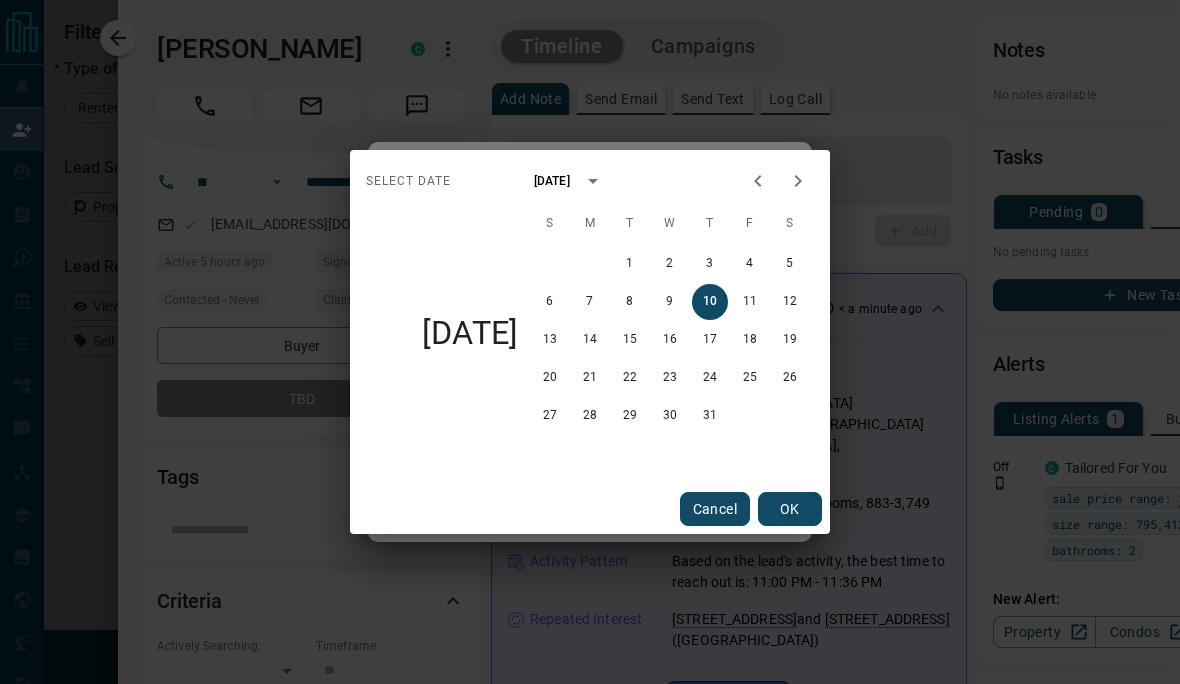 click on "OK" at bounding box center [790, 509] 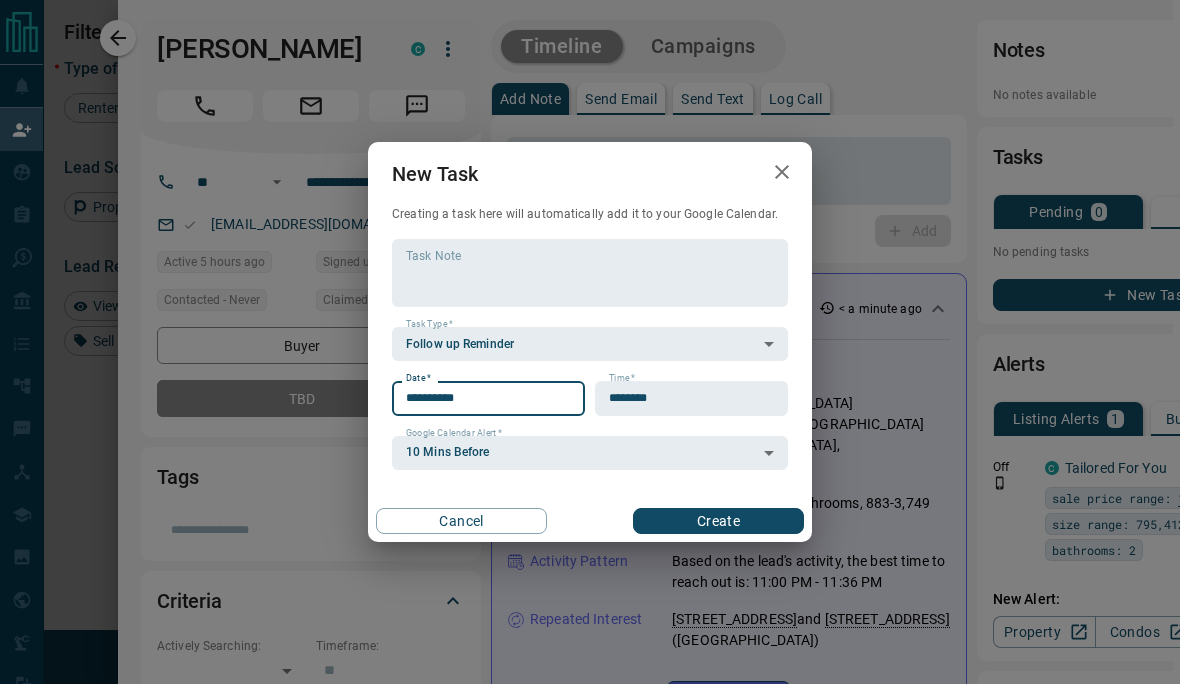 click on "Create" at bounding box center (718, 521) 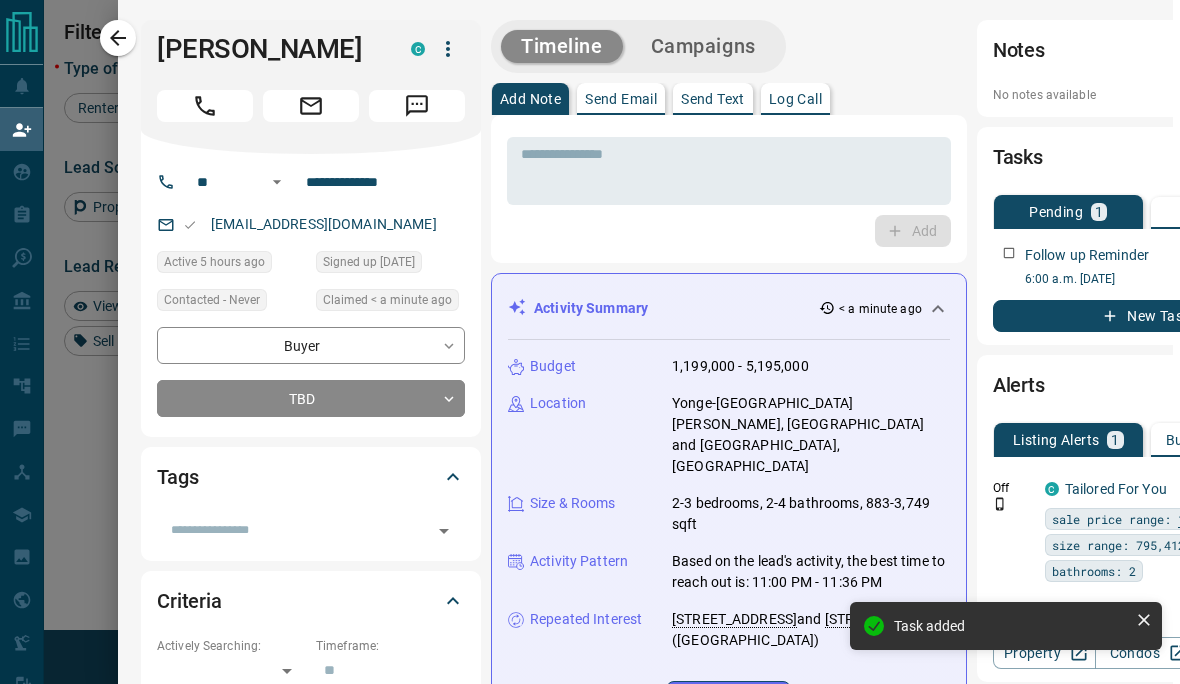 click at bounding box center [590, 342] 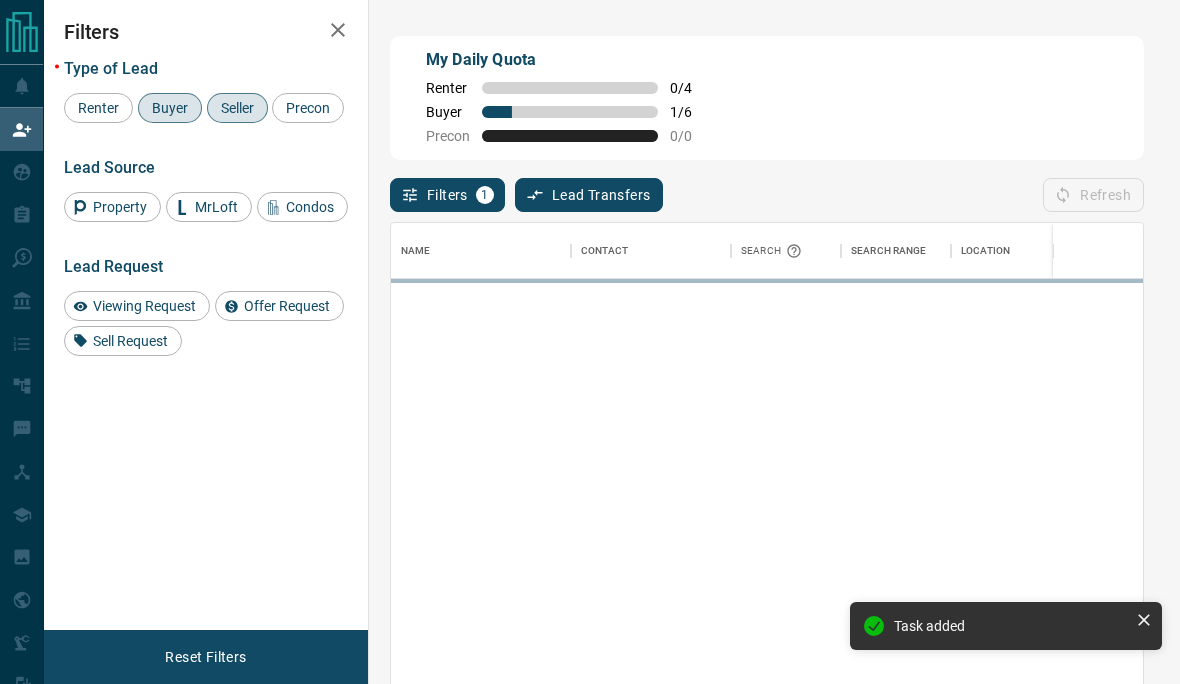 scroll, scrollTop: 1, scrollLeft: 1, axis: both 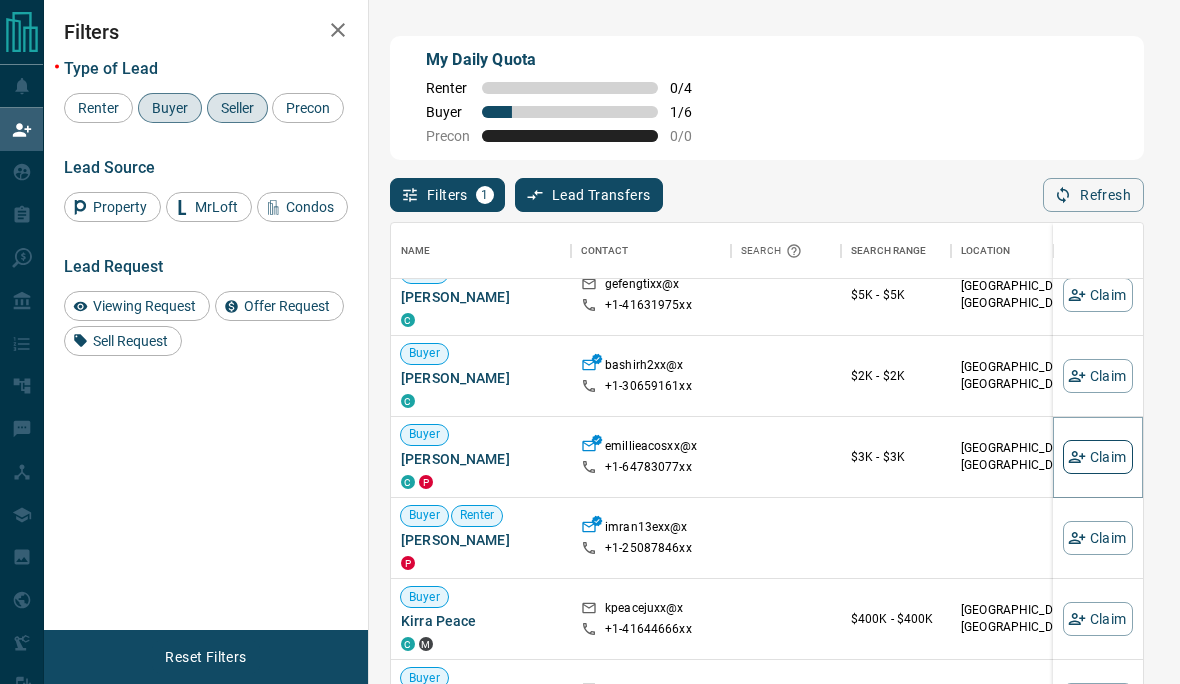 click on "Claim" at bounding box center (1098, 457) 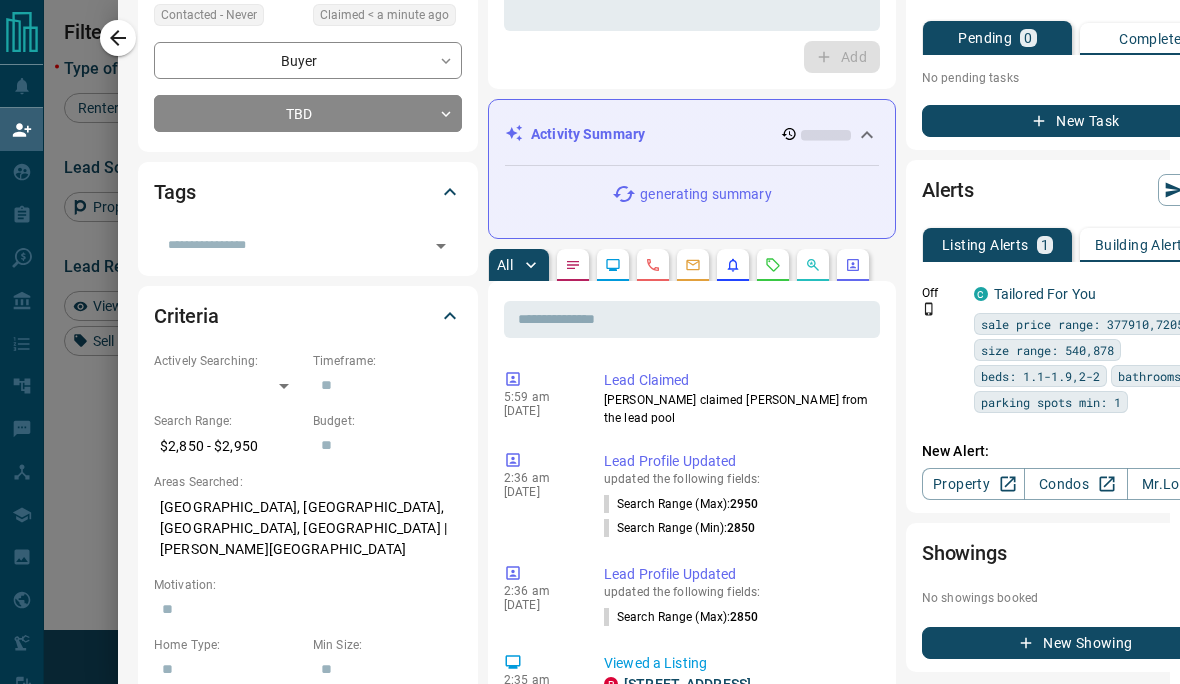 scroll, scrollTop: 295, scrollLeft: 10, axis: both 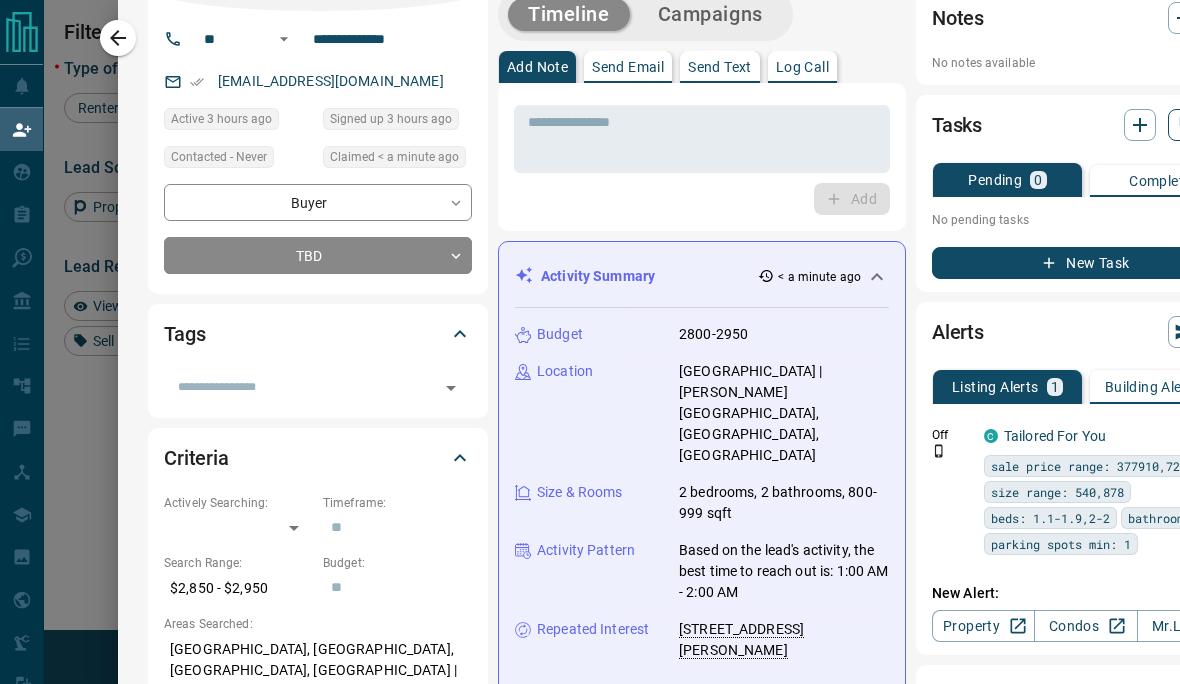 click 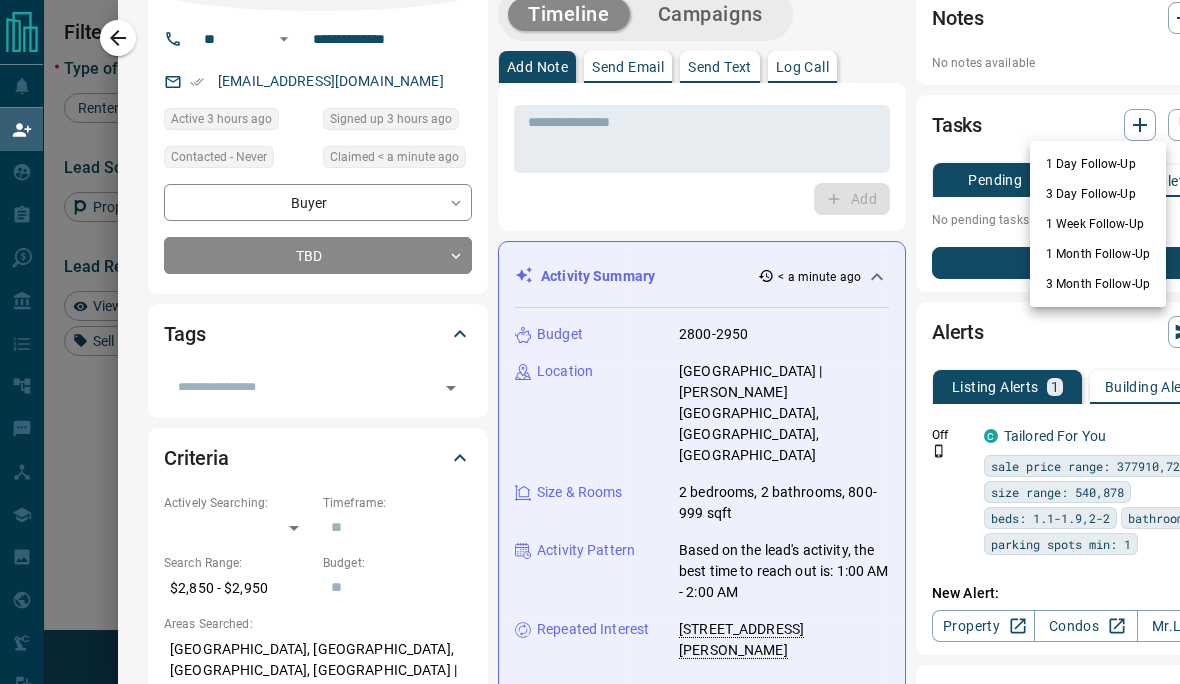 click at bounding box center (590, 342) 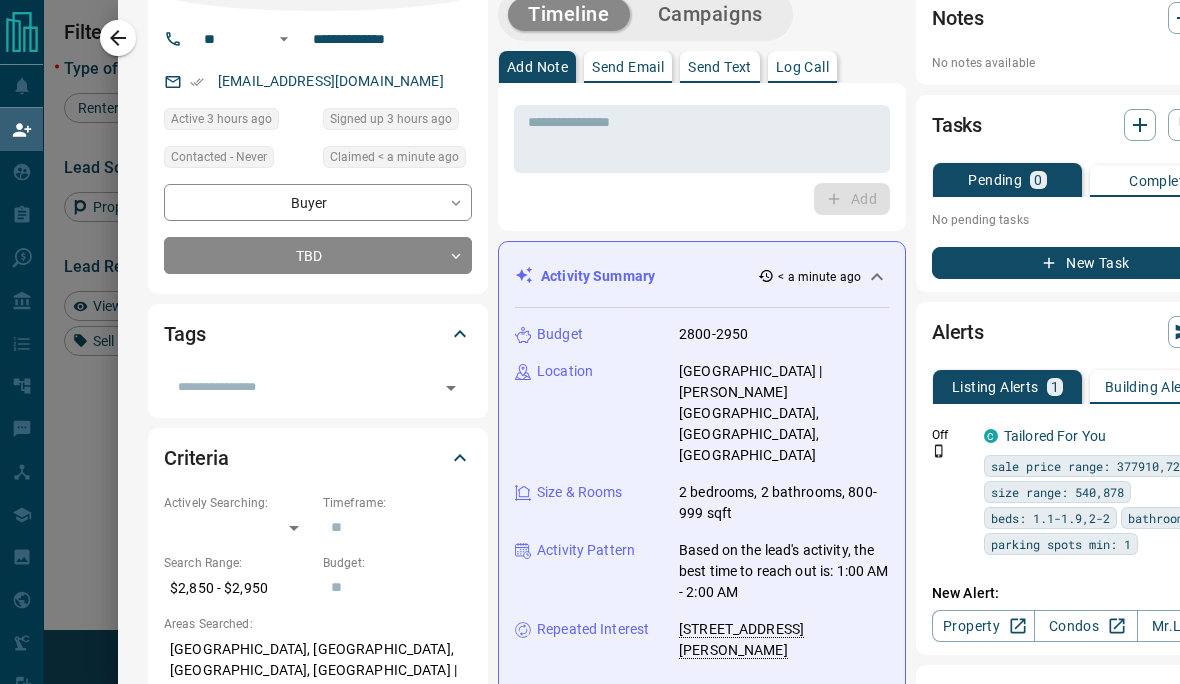 click on "New Task" at bounding box center (1086, 263) 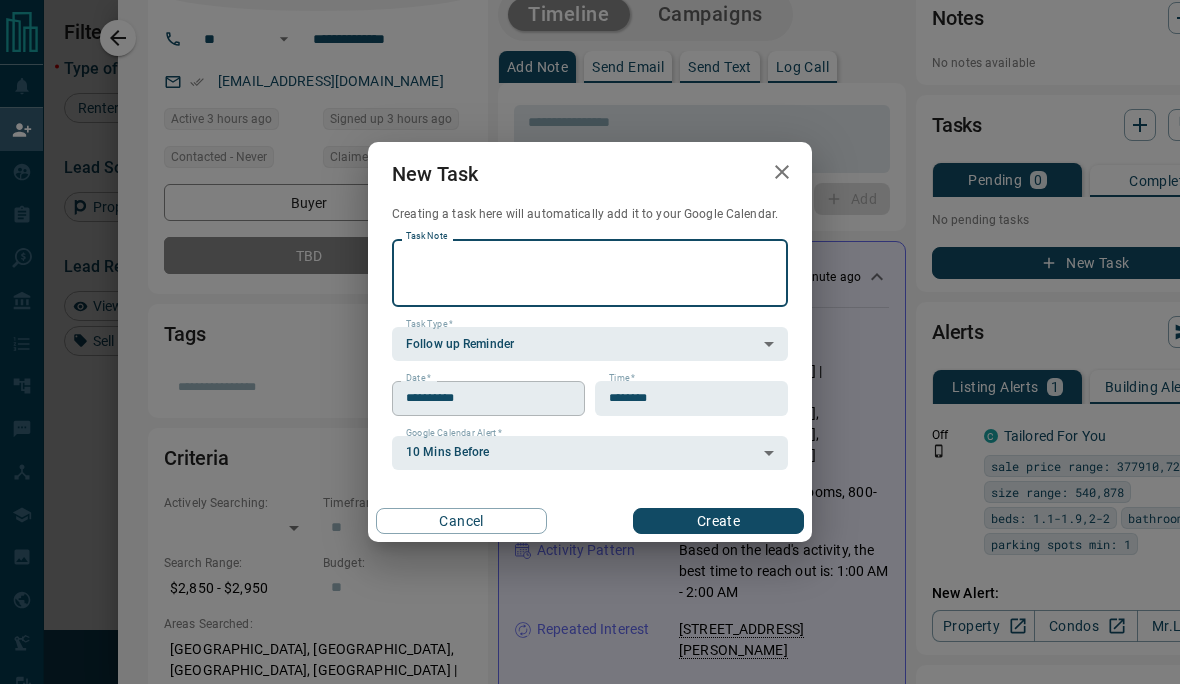 click on "**********" at bounding box center [481, 398] 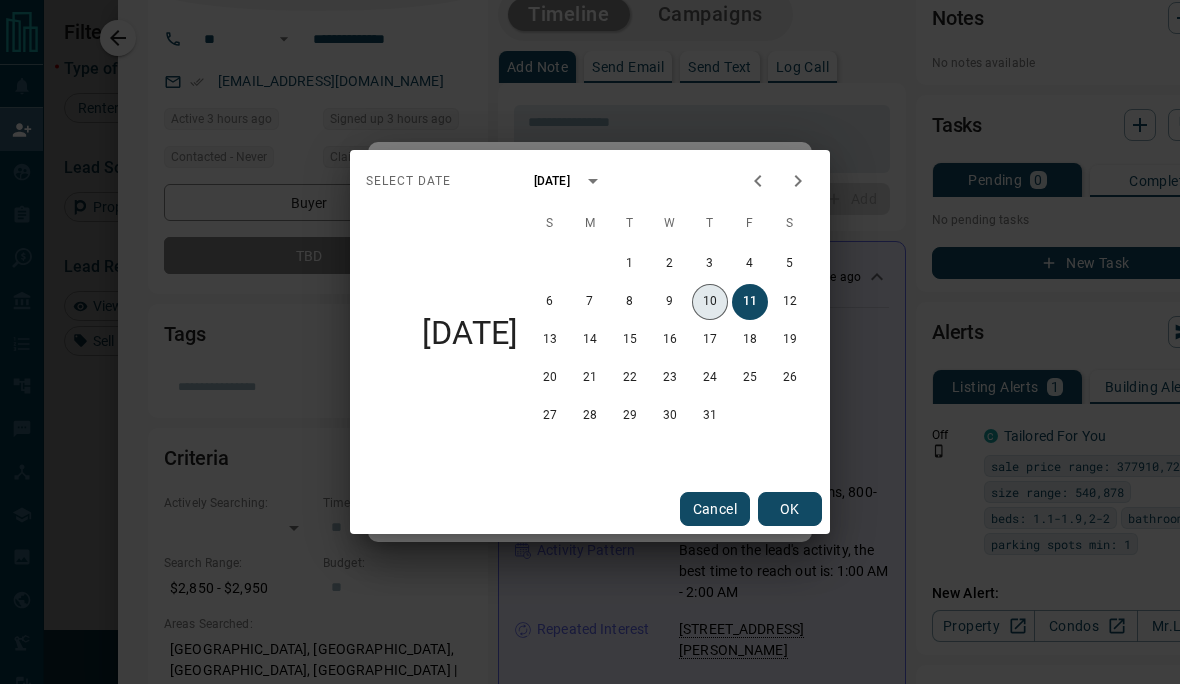 click on "10" at bounding box center (710, 302) 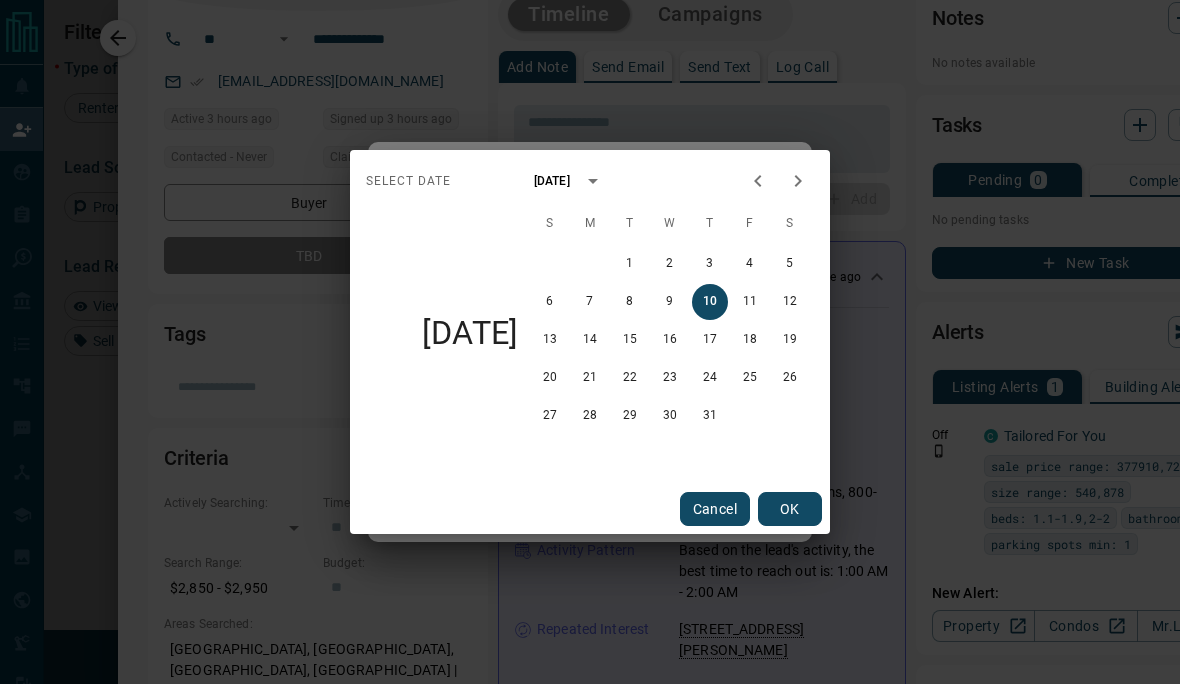 click on "OK" at bounding box center (790, 509) 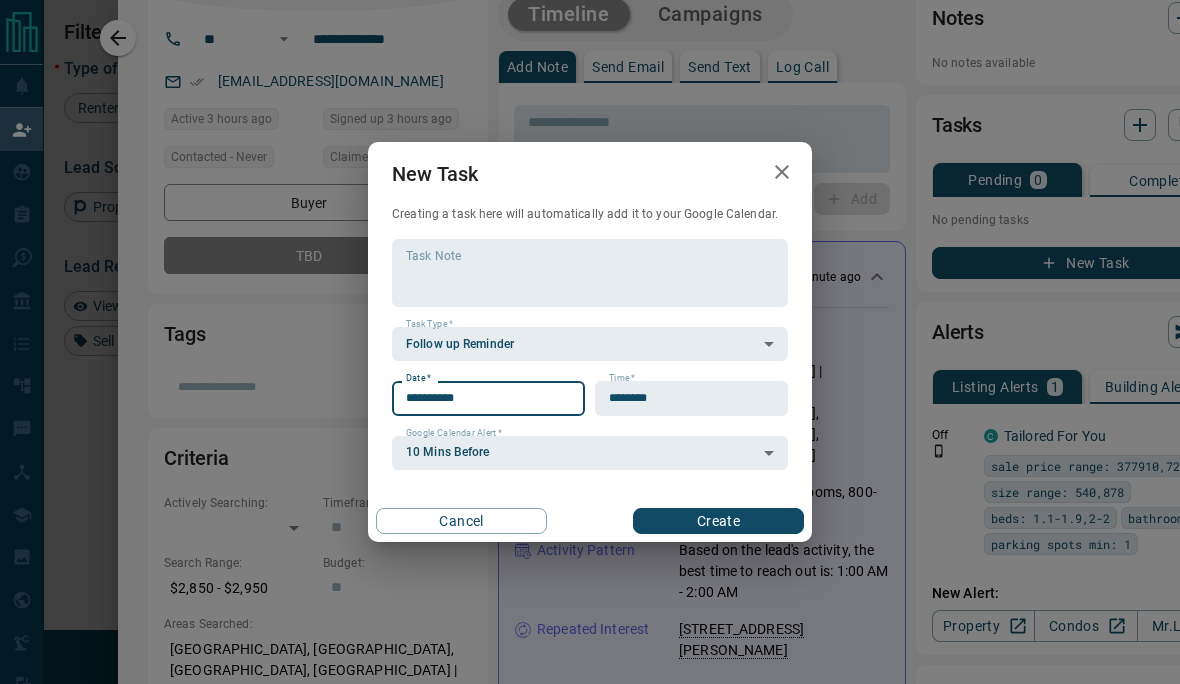 click on "Create" at bounding box center (718, 521) 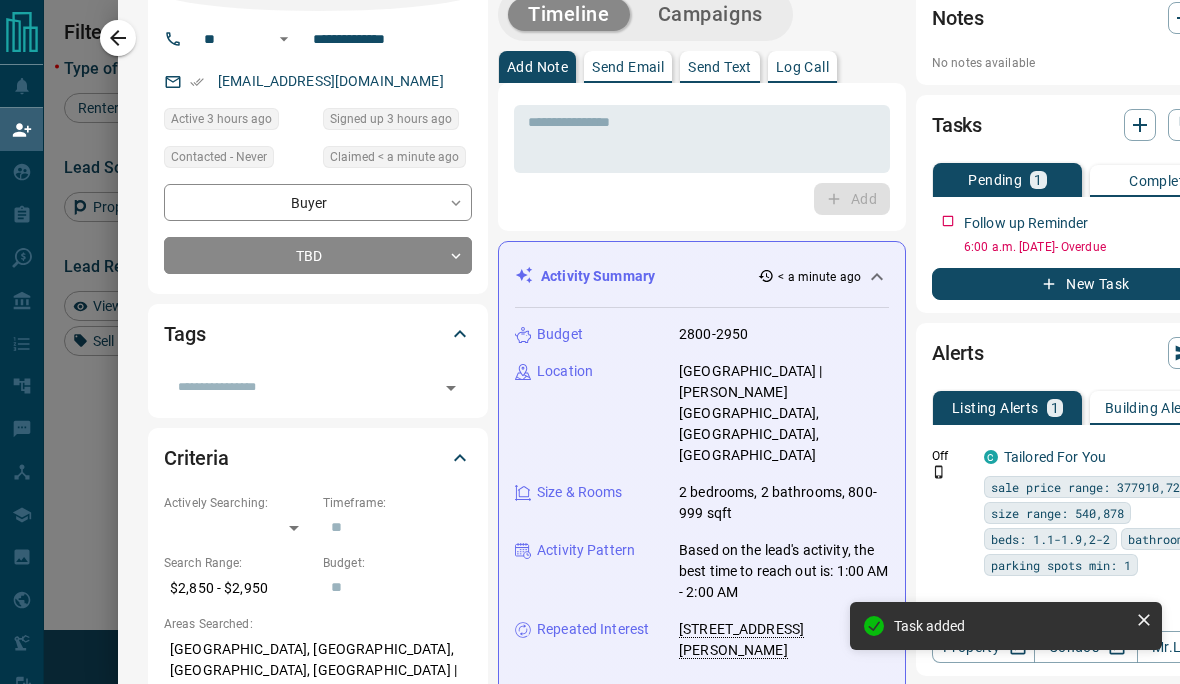 click at bounding box center [590, 342] 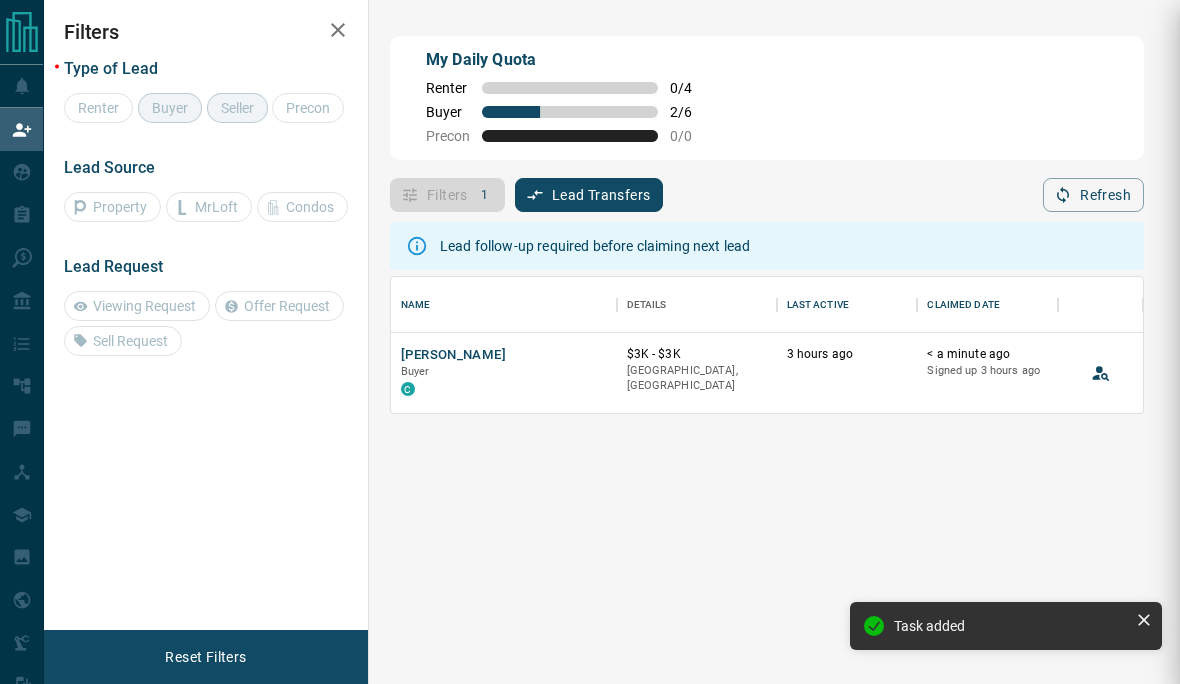 scroll, scrollTop: 136, scrollLeft: 752, axis: both 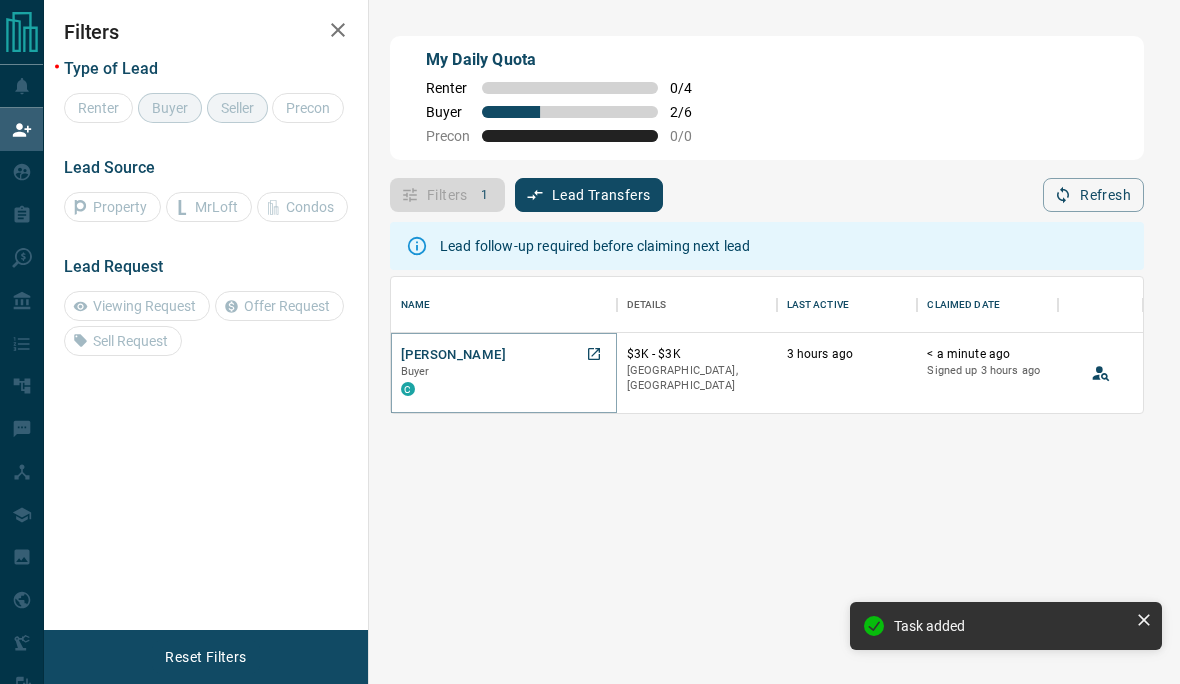 click on "[PERSON_NAME]" at bounding box center (453, 355) 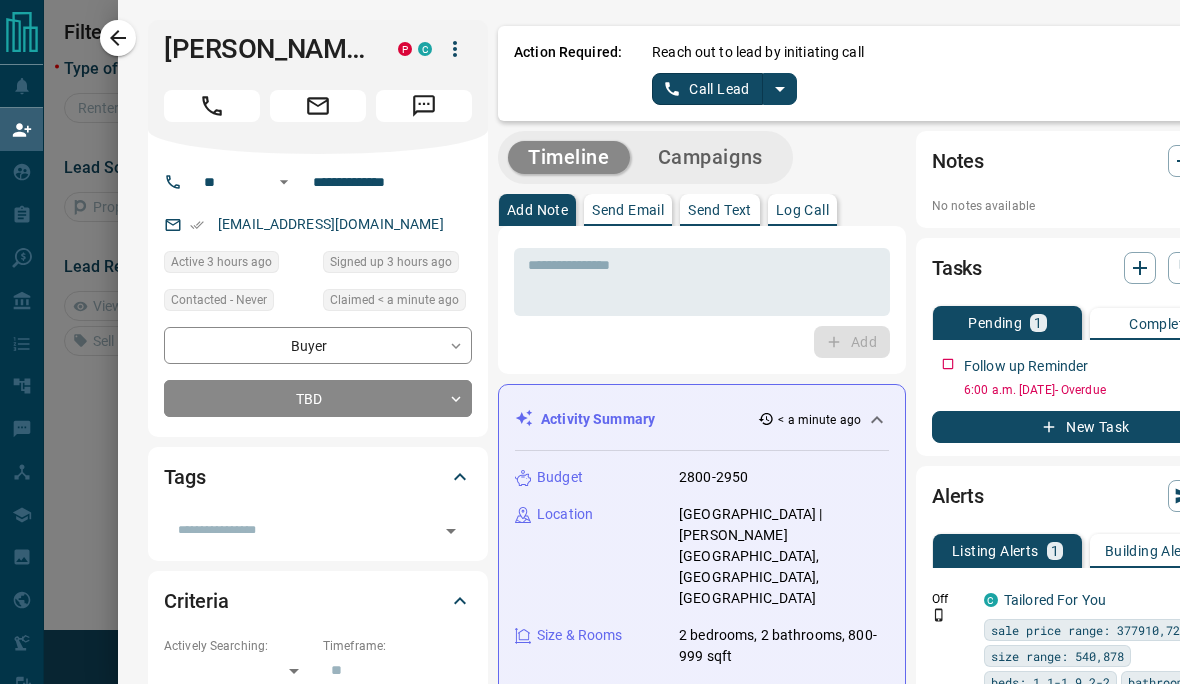 click at bounding box center [780, 89] 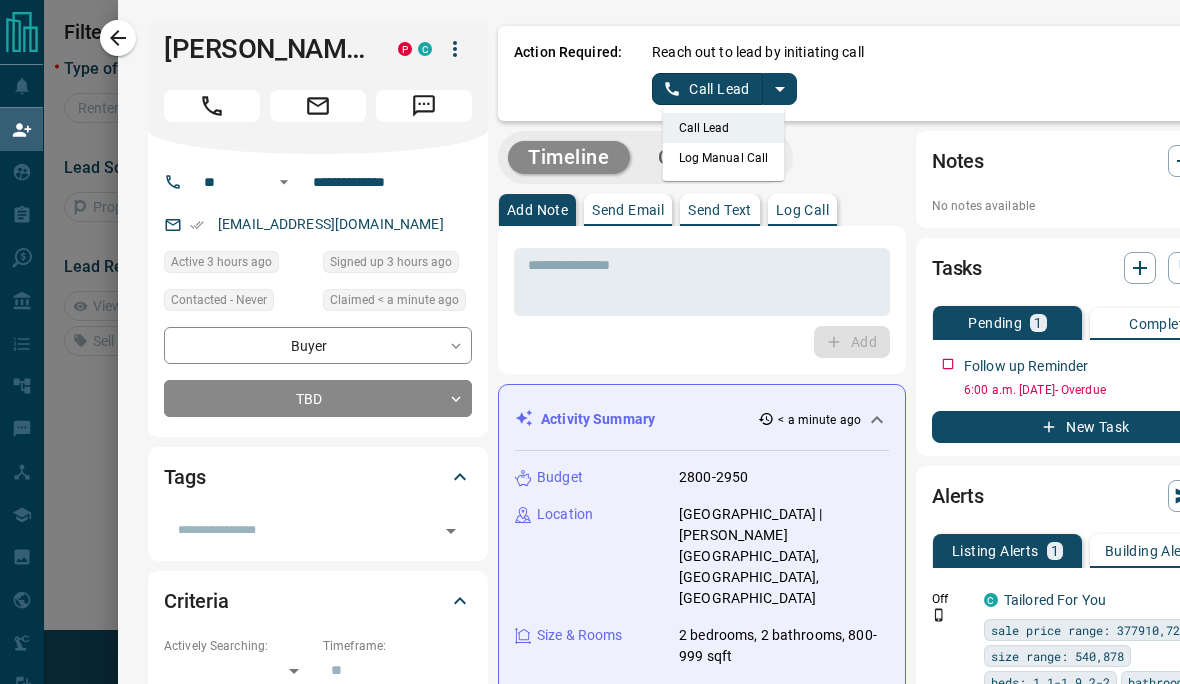 click on "Log Manual Call" at bounding box center [724, 158] 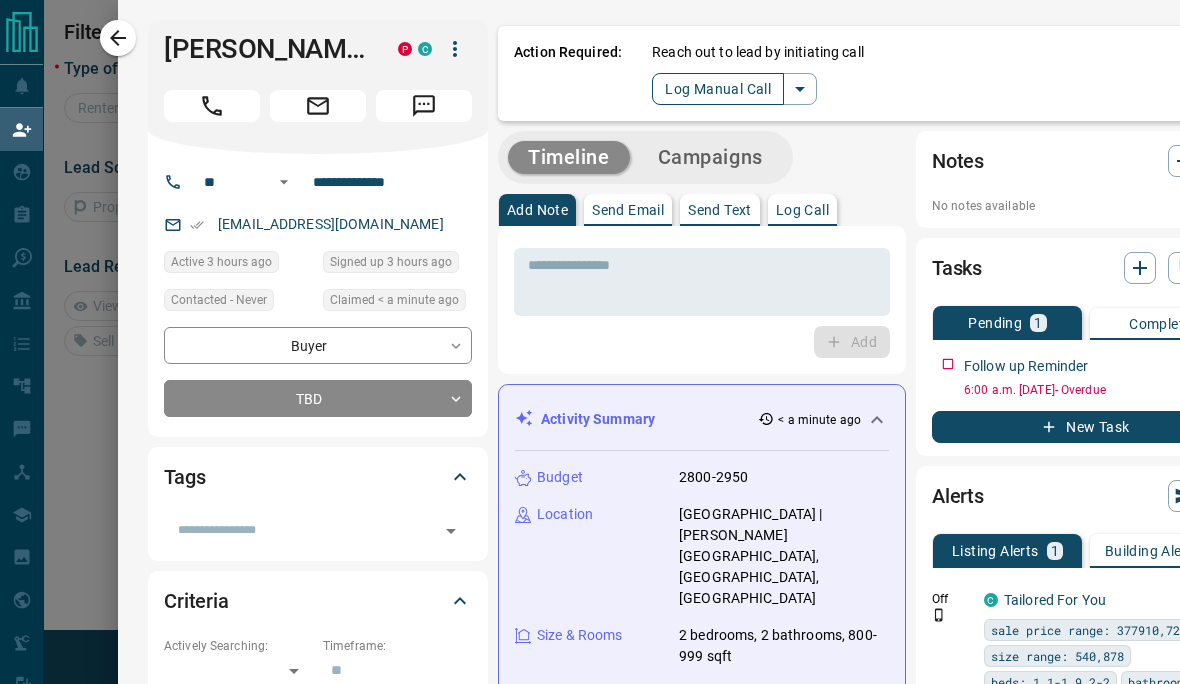 click on "Log Manual Call" at bounding box center (718, 89) 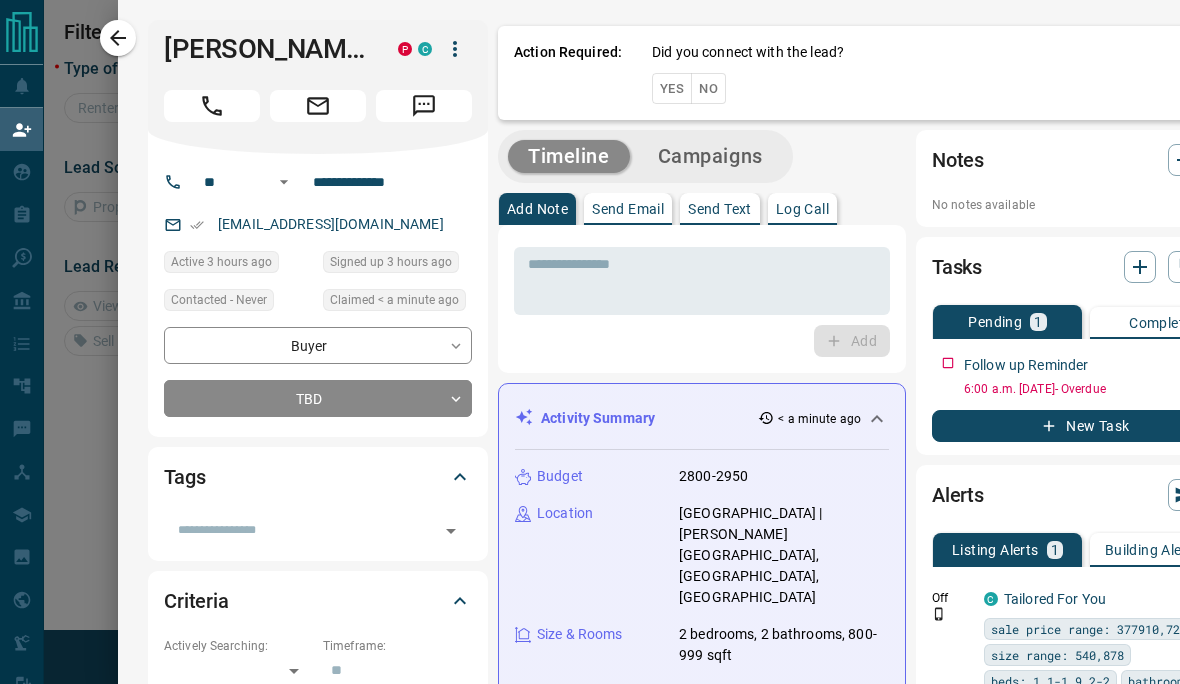 click on "Yes" at bounding box center [672, 88] 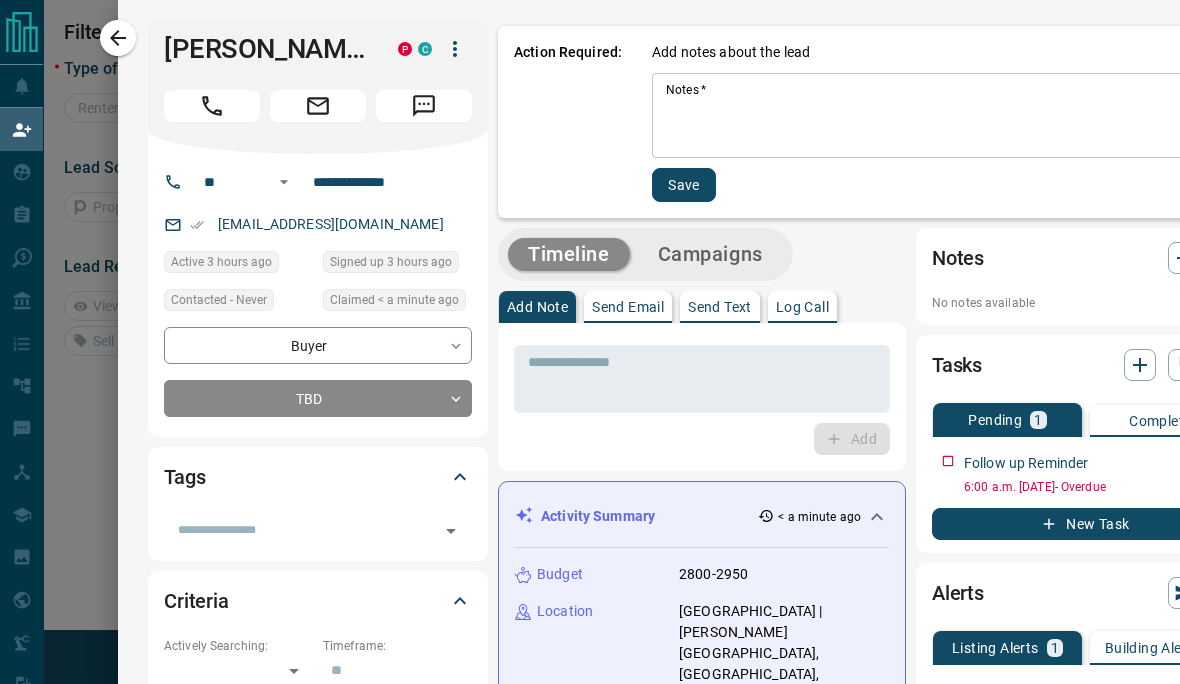 click on "Notes   *" at bounding box center [946, 116] 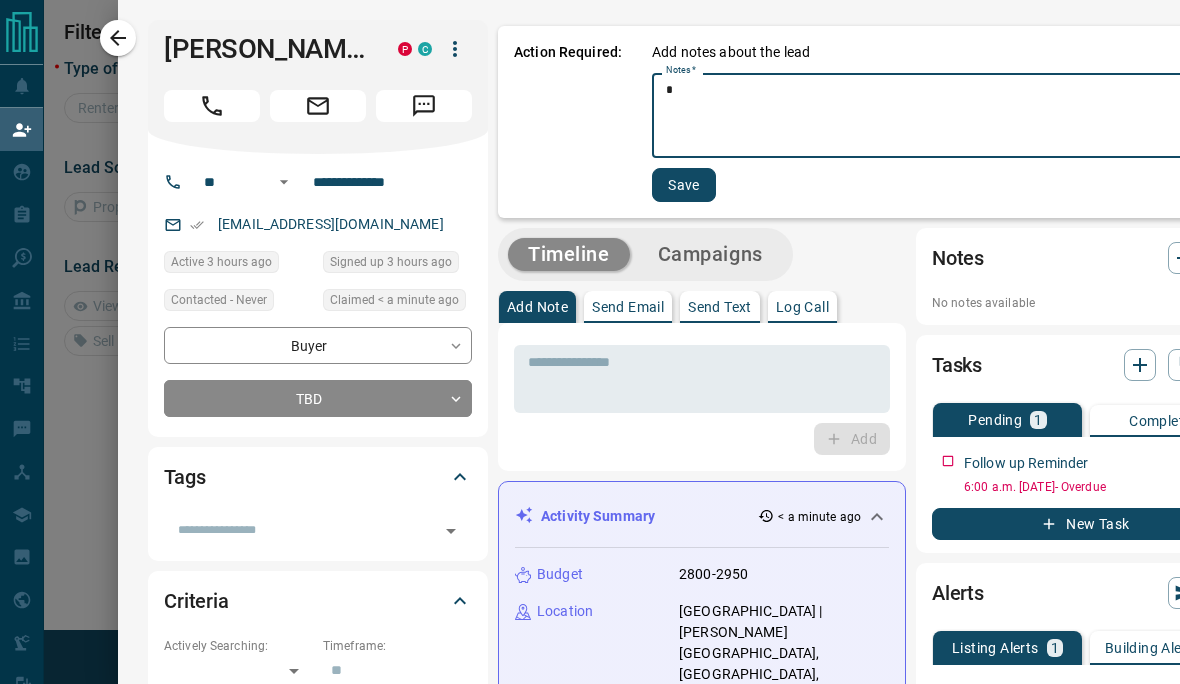 type on "*" 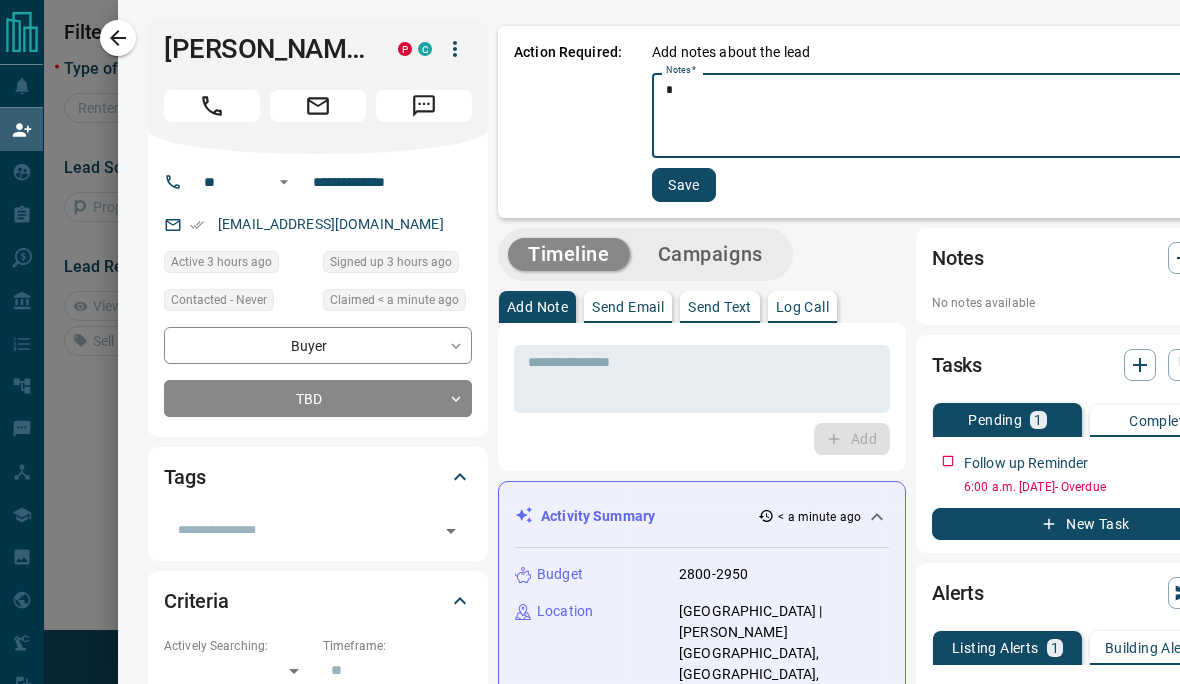 click on "Save" at bounding box center (684, 185) 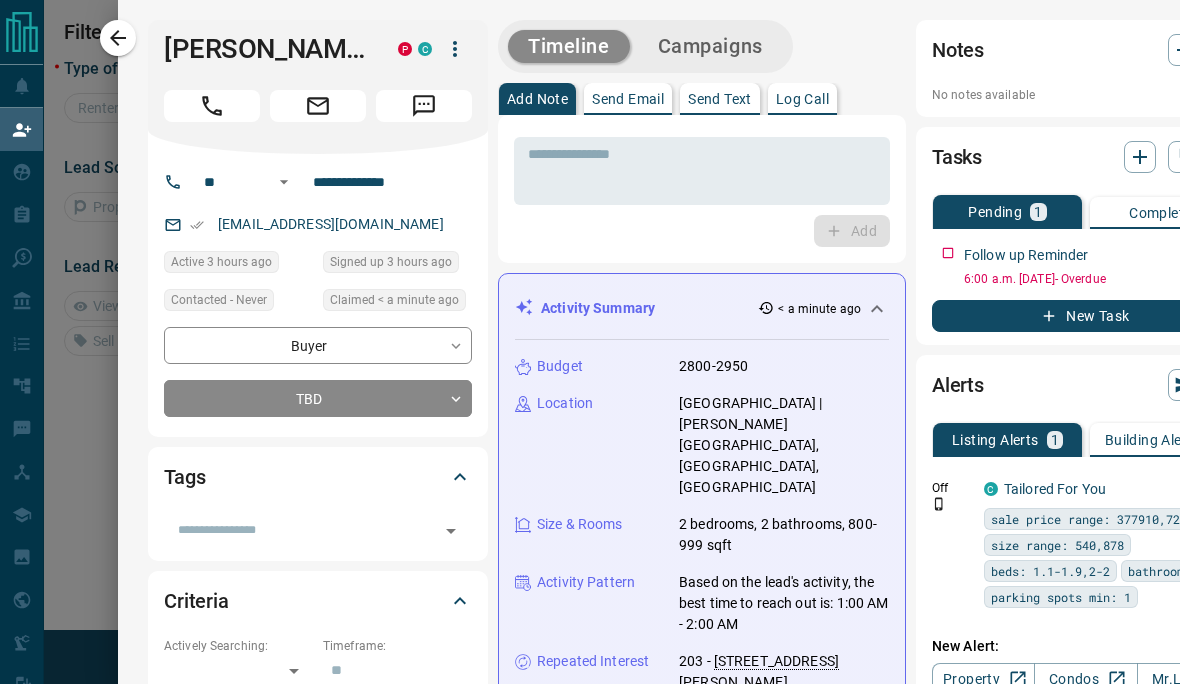 click at bounding box center (590, 342) 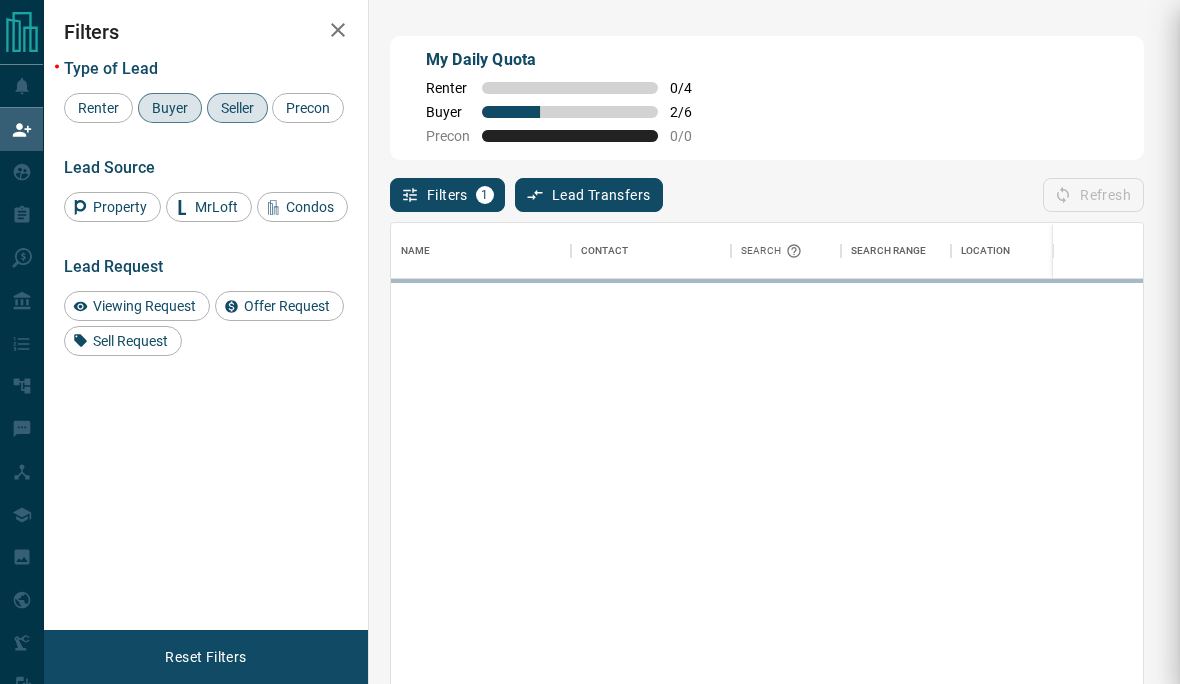 scroll, scrollTop: 585, scrollLeft: 752, axis: both 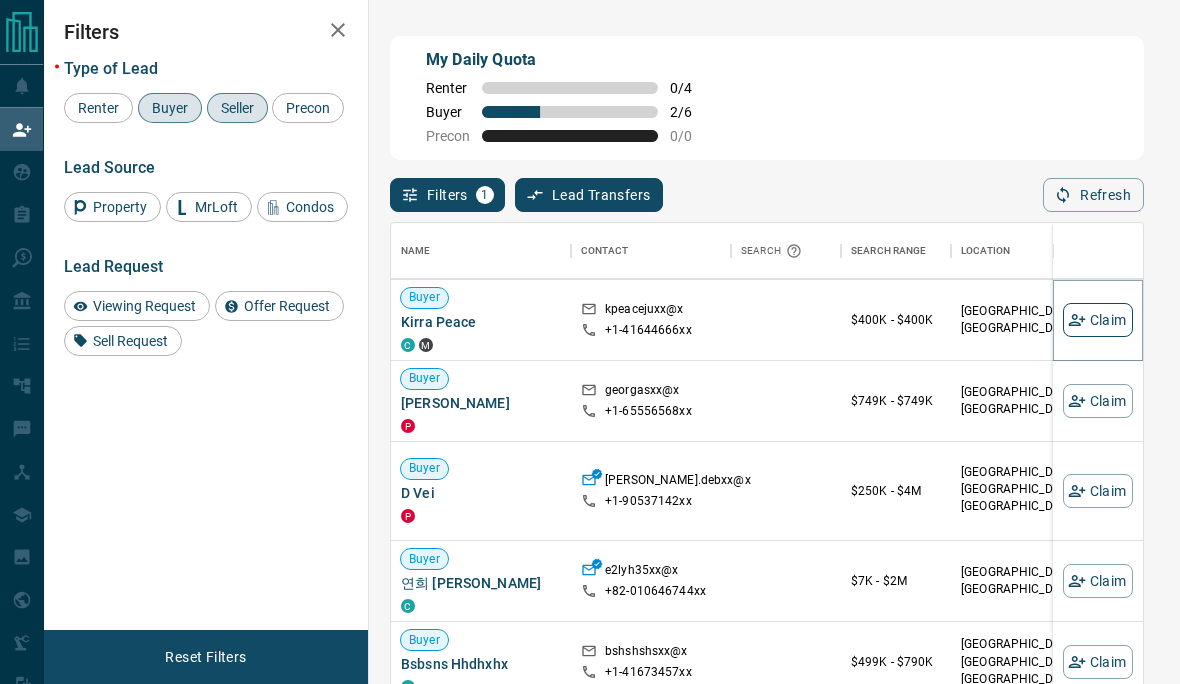 click on "Claim" at bounding box center (1098, 320) 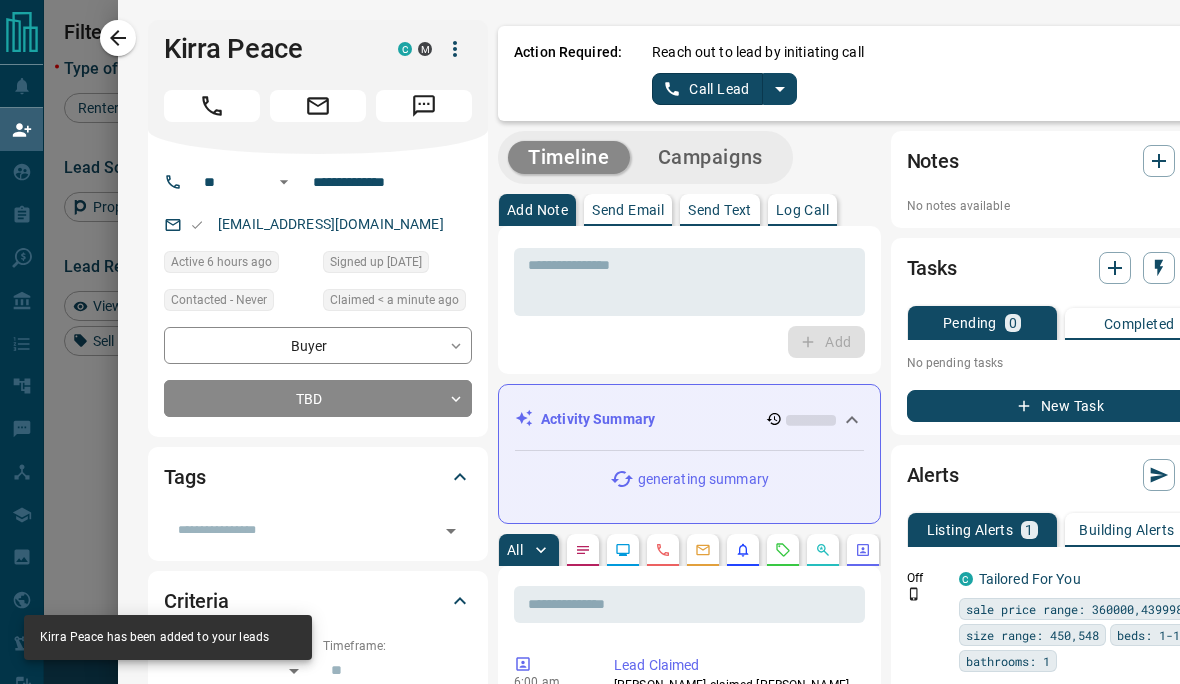 click 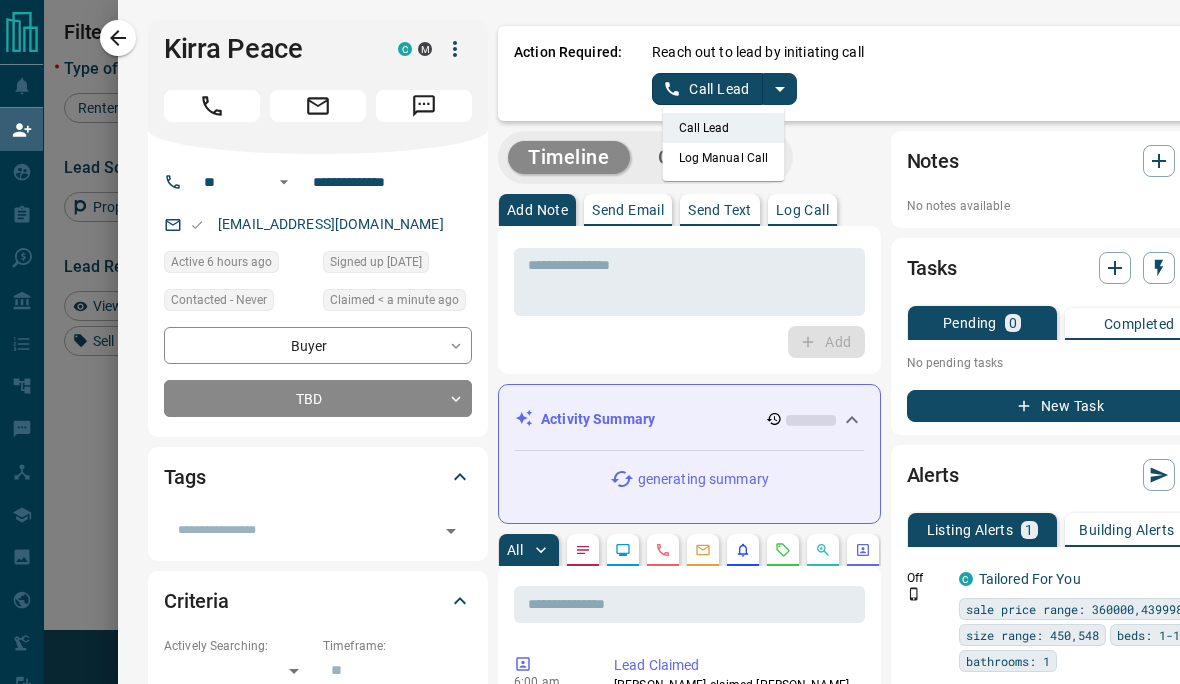 click on "Log Manual Call" at bounding box center (724, 158) 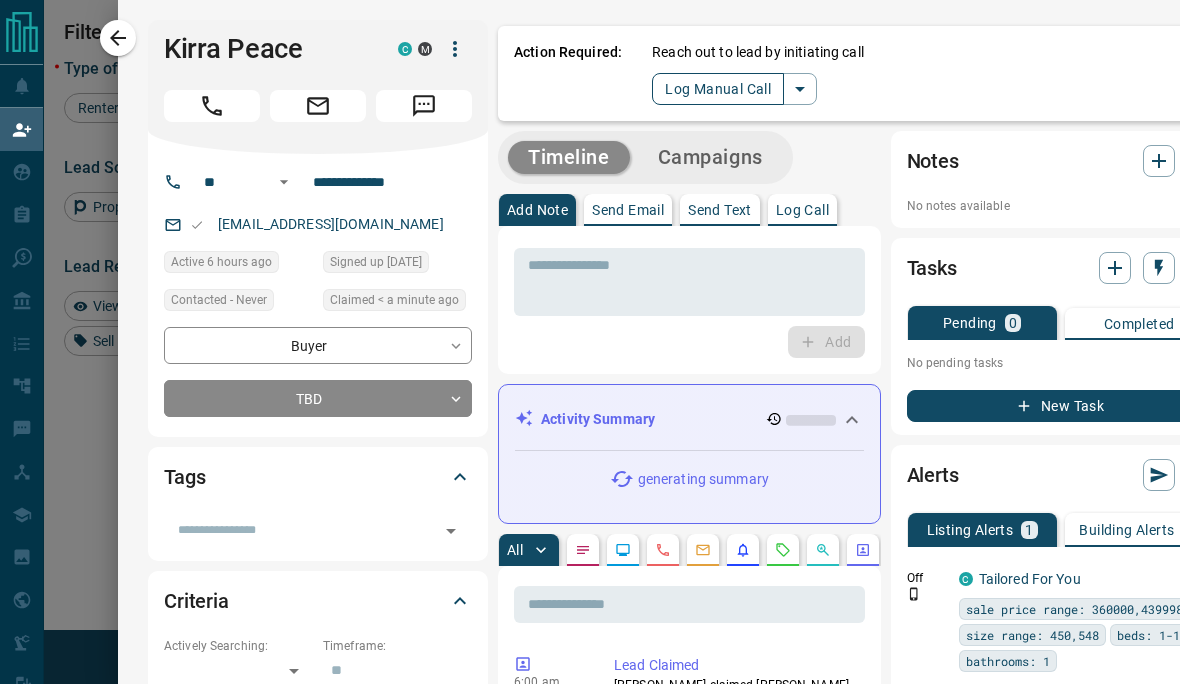 click on "Log Manual Call" at bounding box center [718, 89] 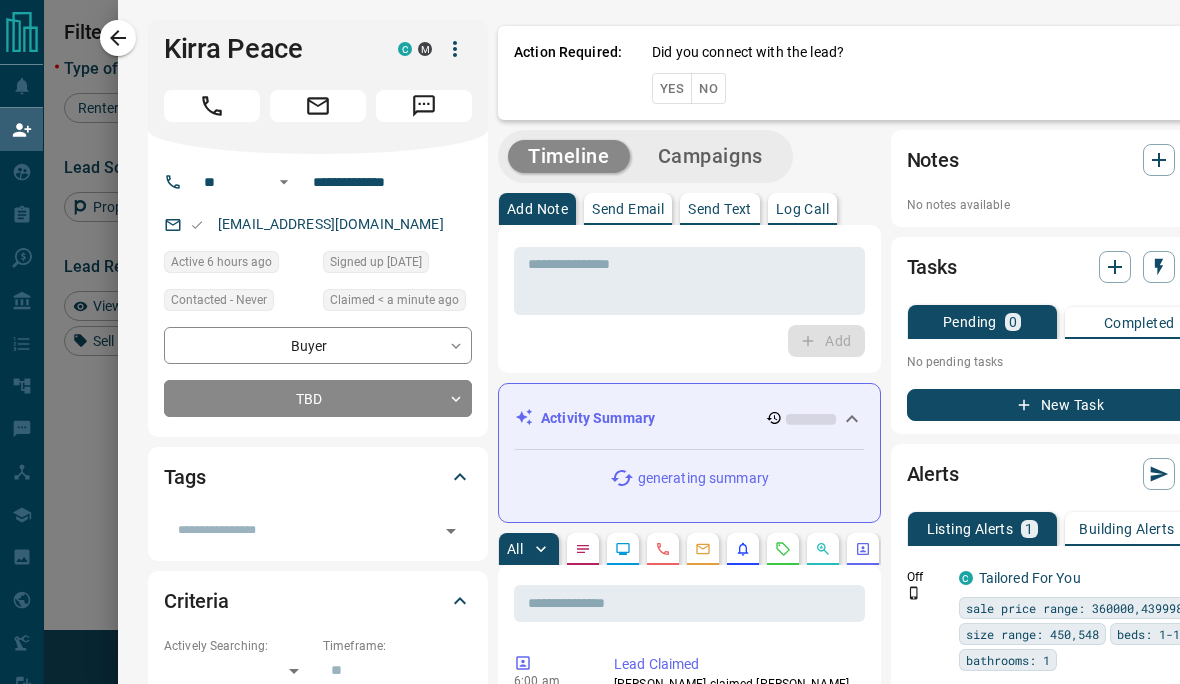 click on "Yes" at bounding box center [672, 88] 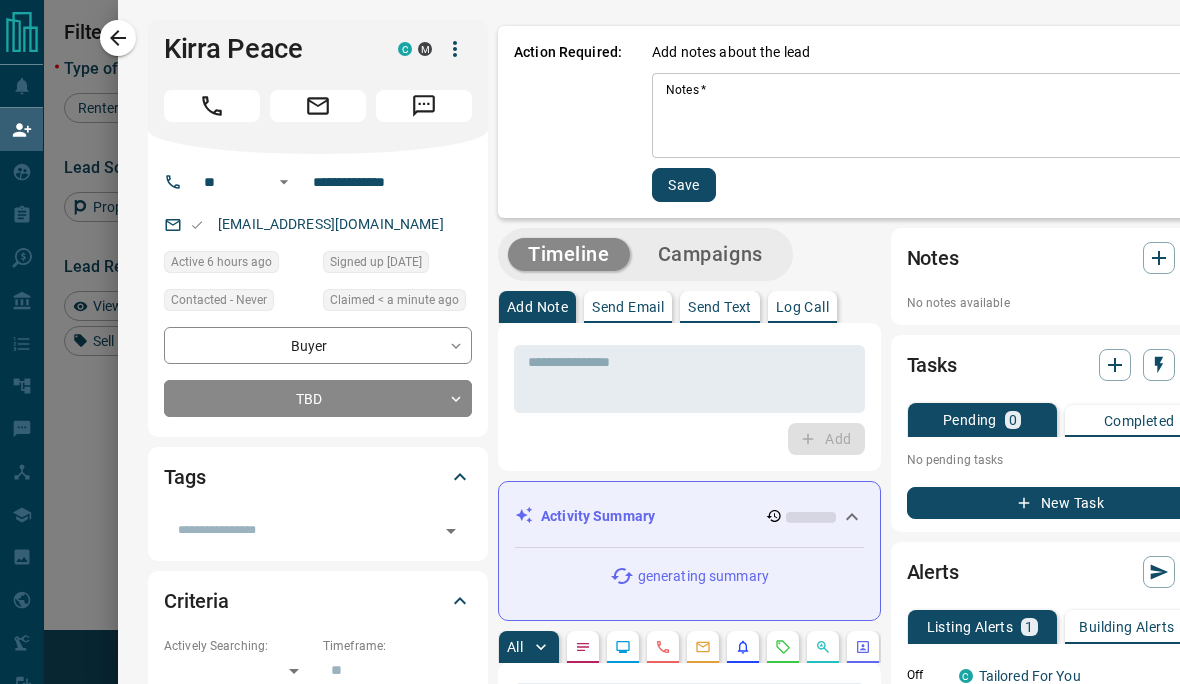 click on "Notes   *" at bounding box center [933, 116] 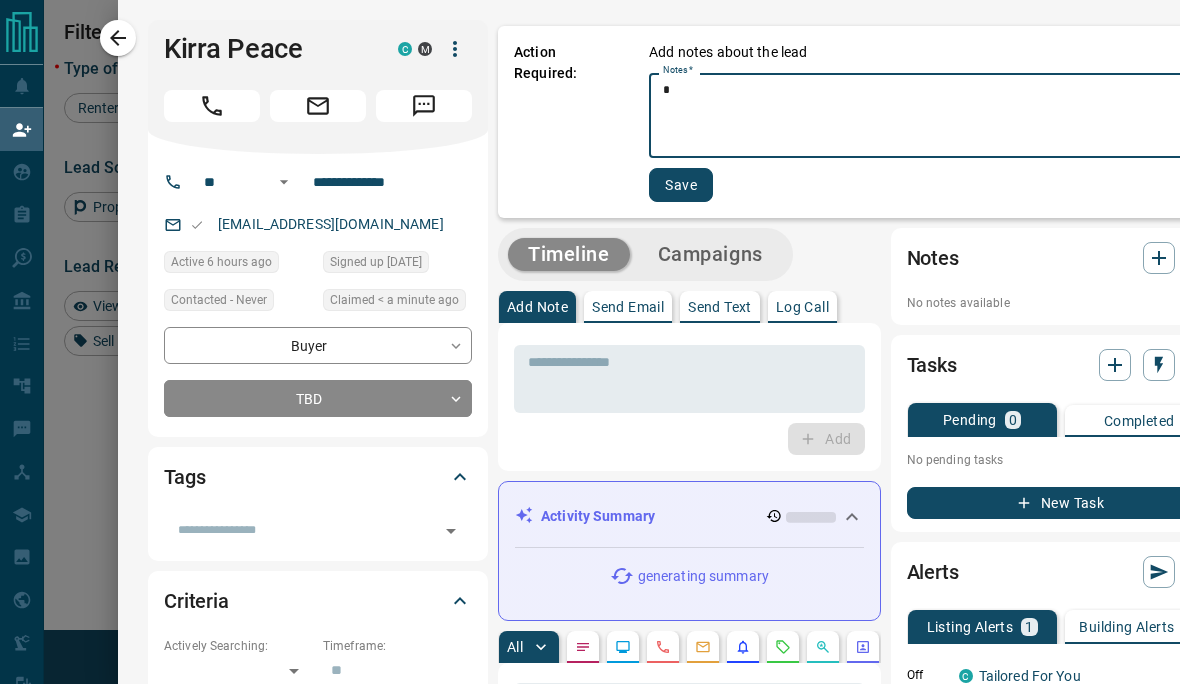 type on "*" 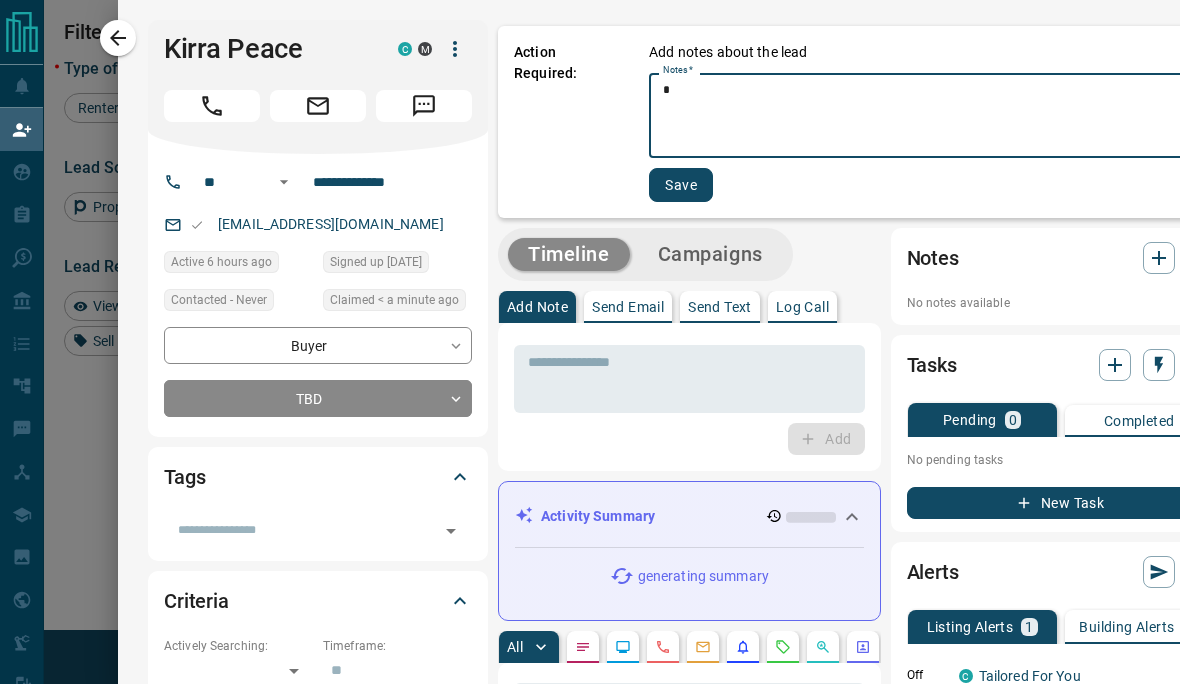 click on "Save" at bounding box center [681, 185] 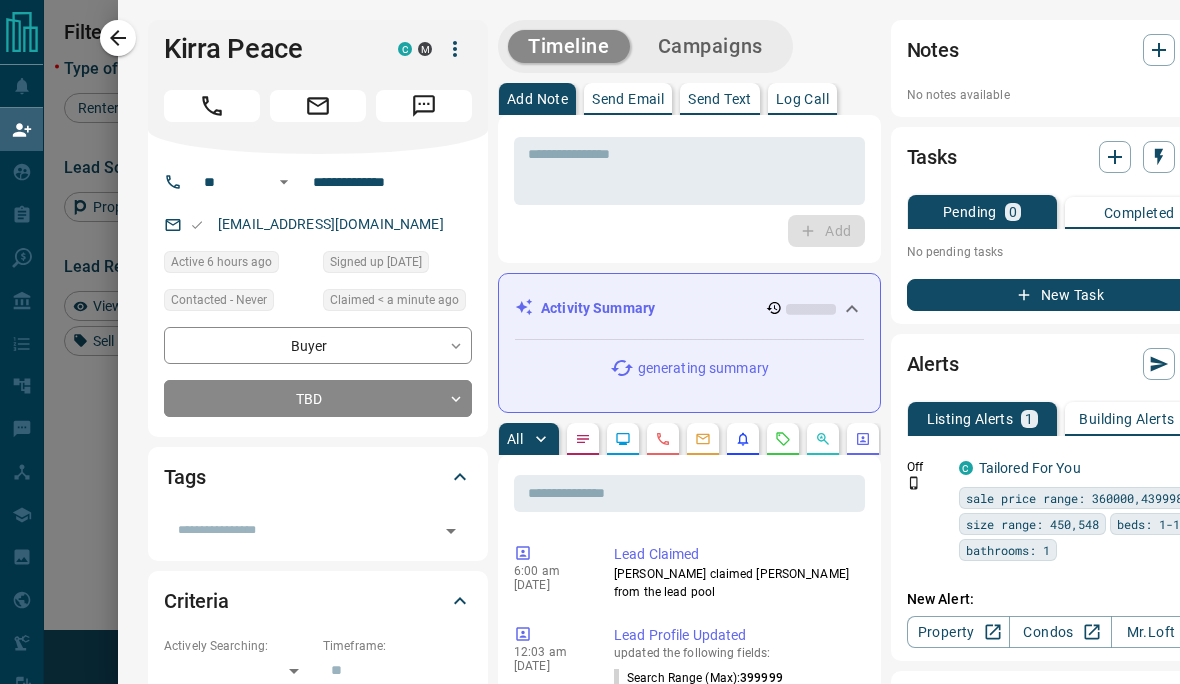 click on "New Task" at bounding box center [1061, 295] 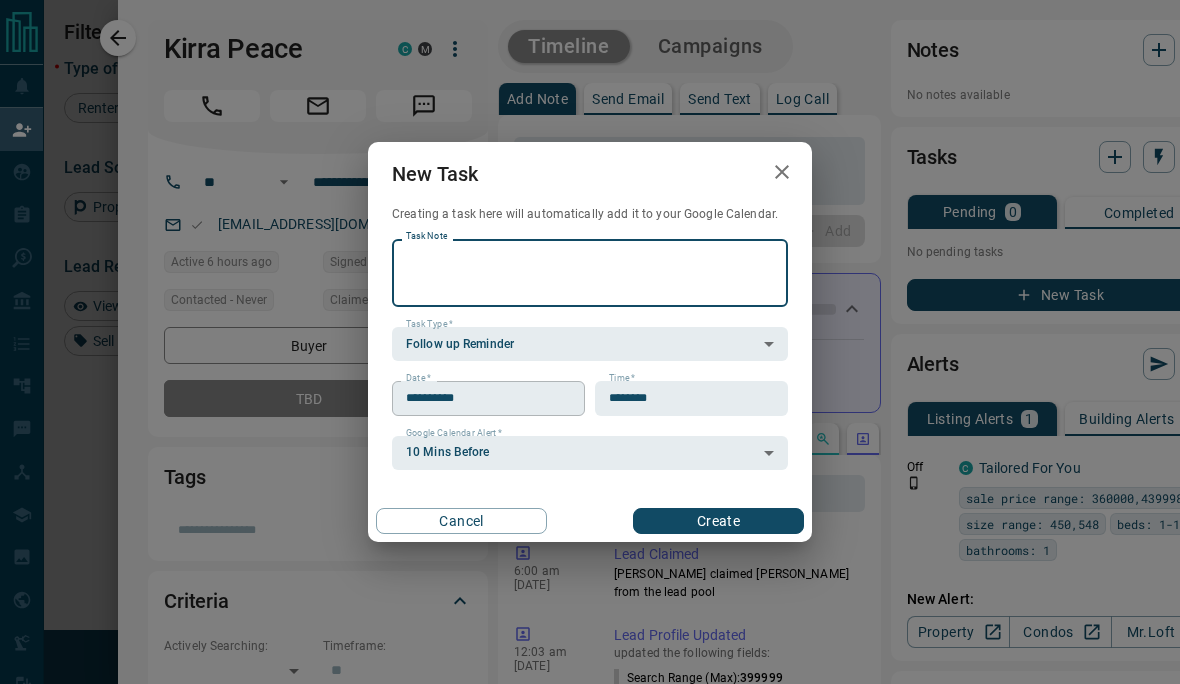 click on "**********" at bounding box center (481, 398) 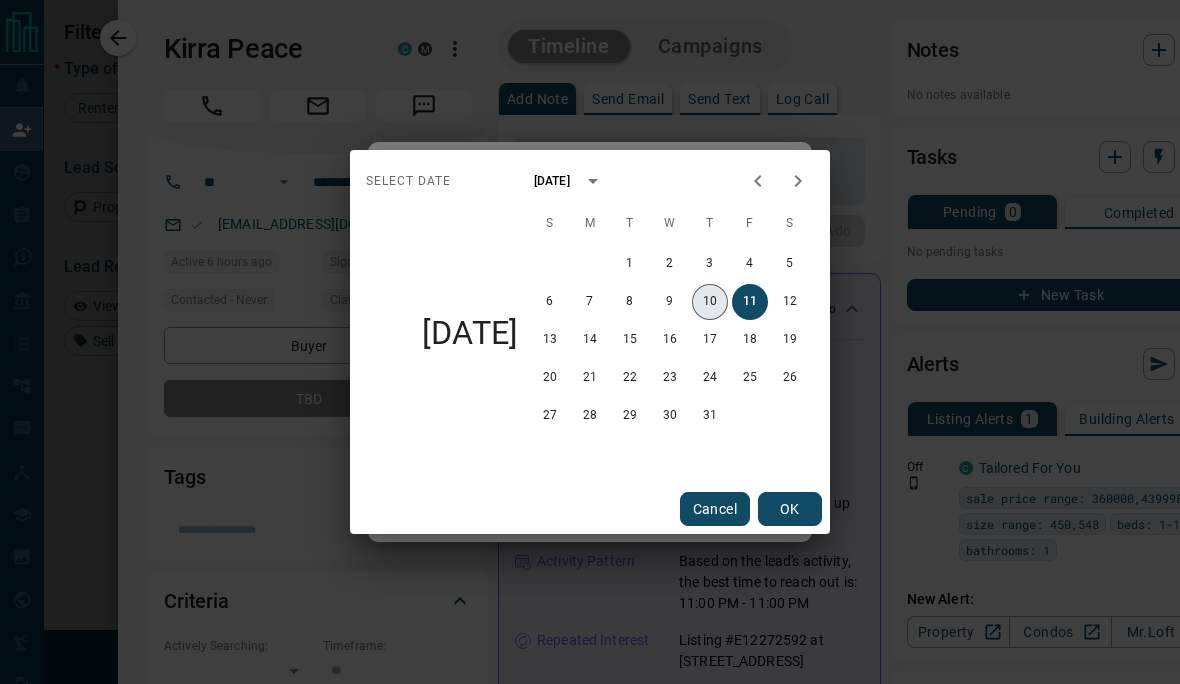 click on "10" at bounding box center [710, 302] 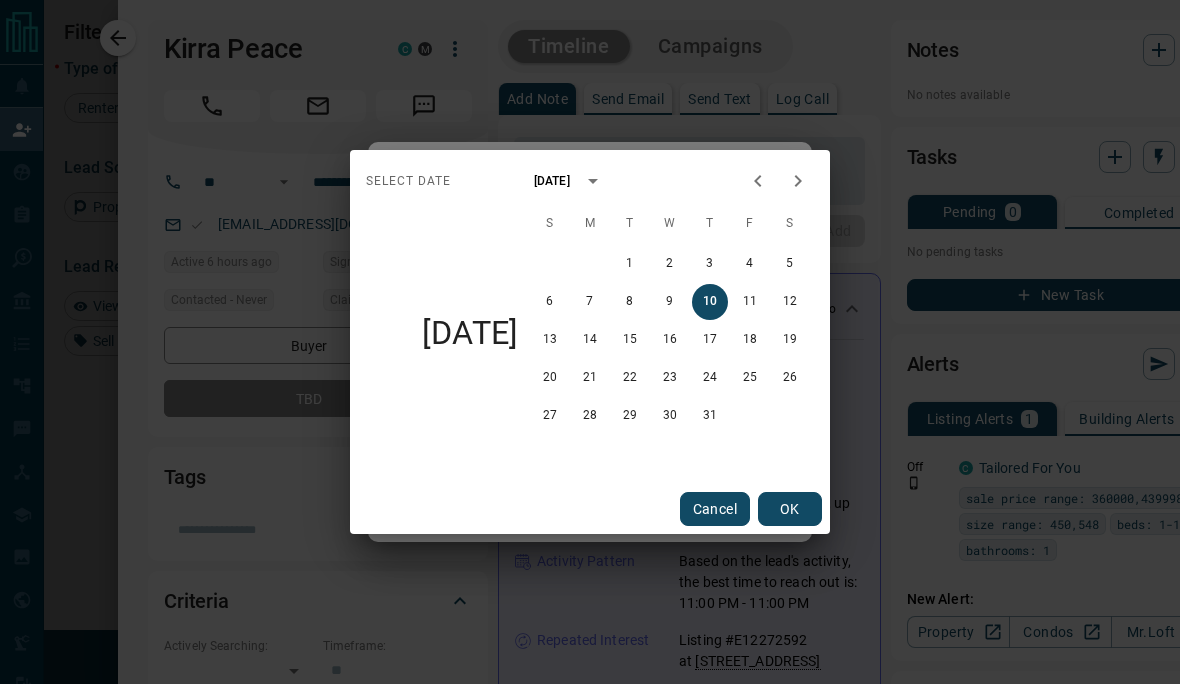 click on "OK" at bounding box center (790, 509) 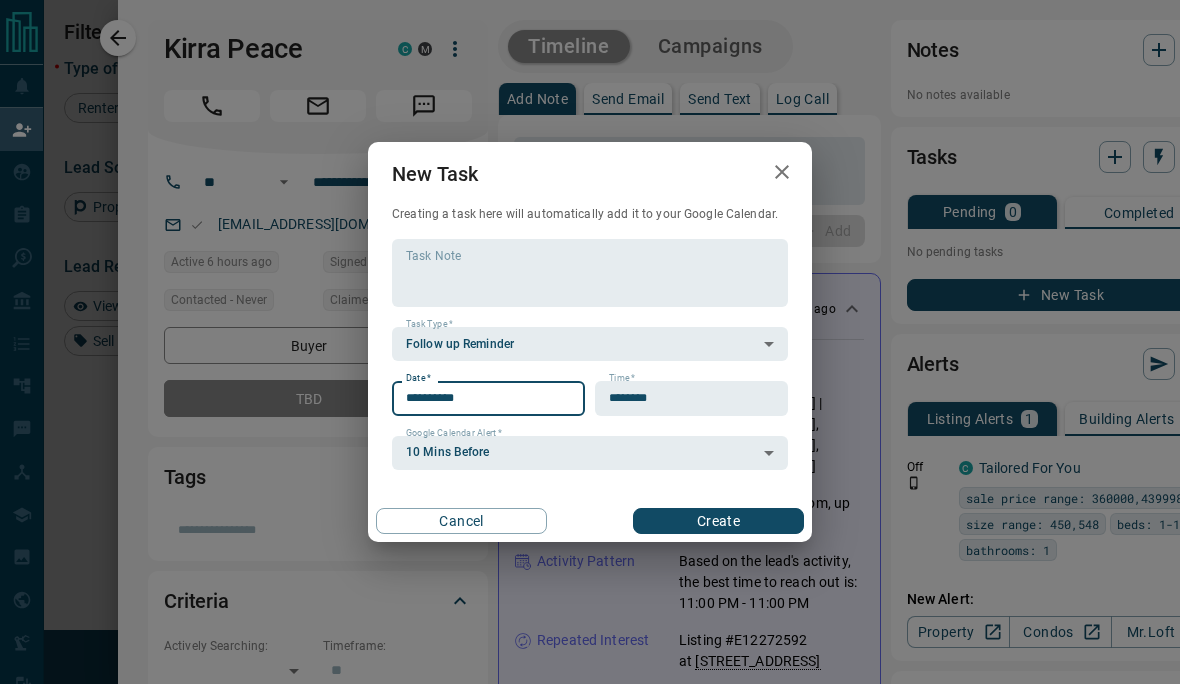 click on "Create" at bounding box center (718, 521) 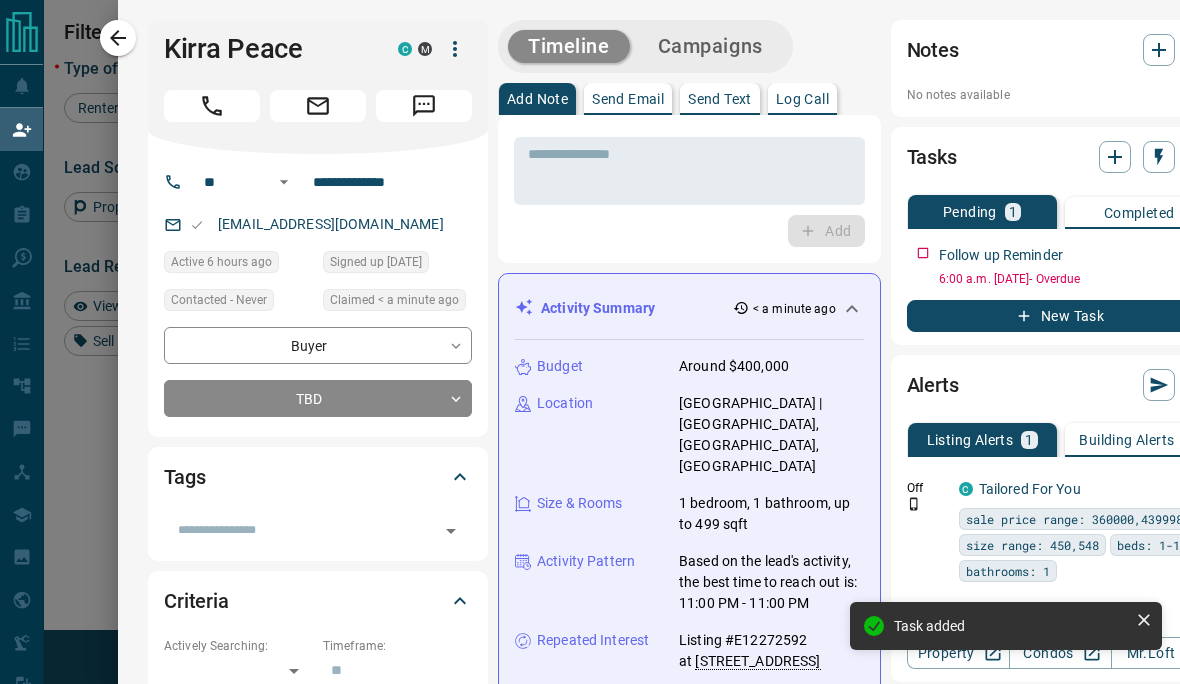 click at bounding box center [590, 342] 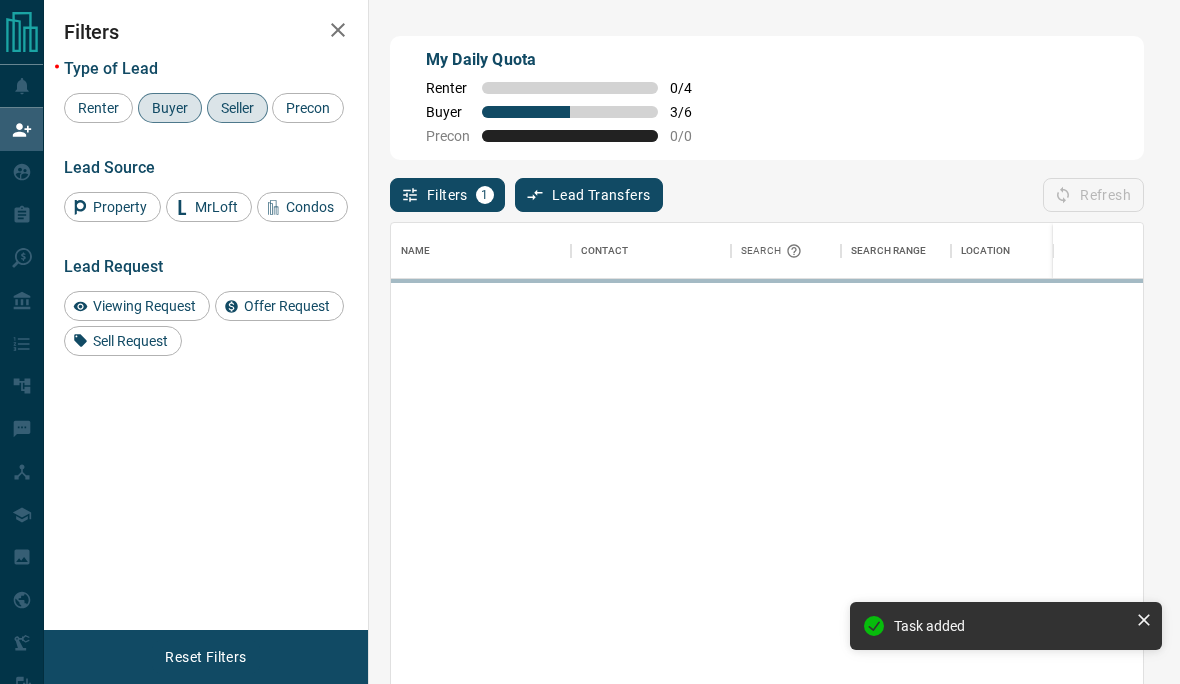 scroll, scrollTop: 1, scrollLeft: 1, axis: both 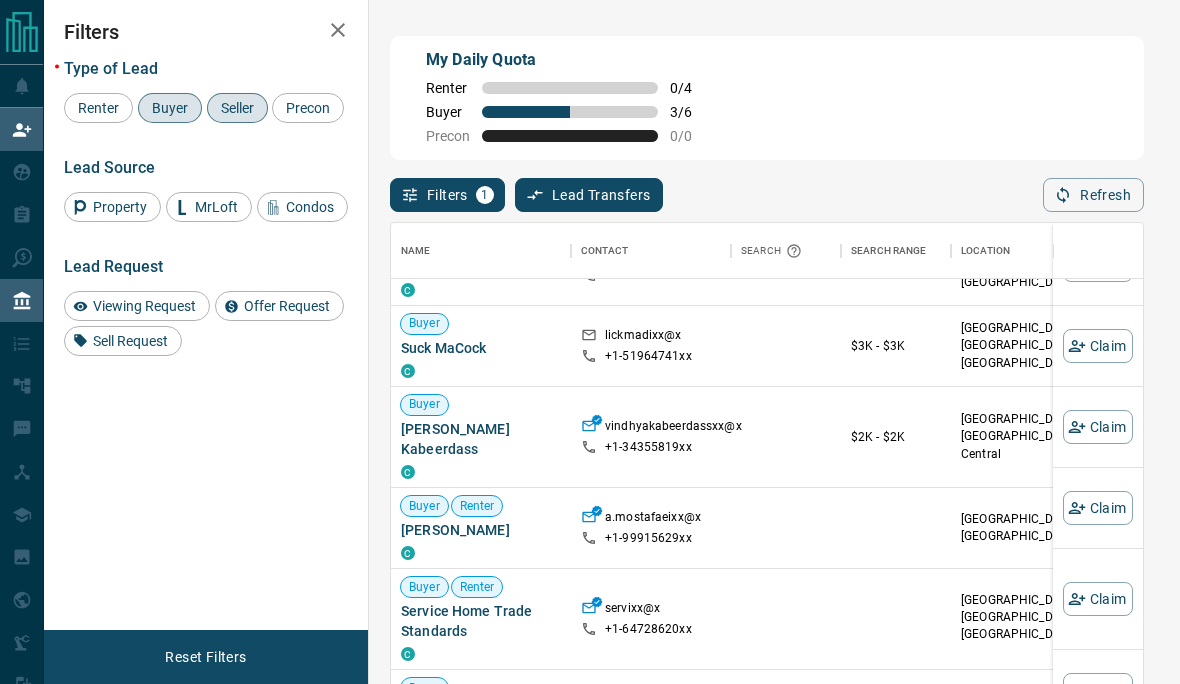 click 